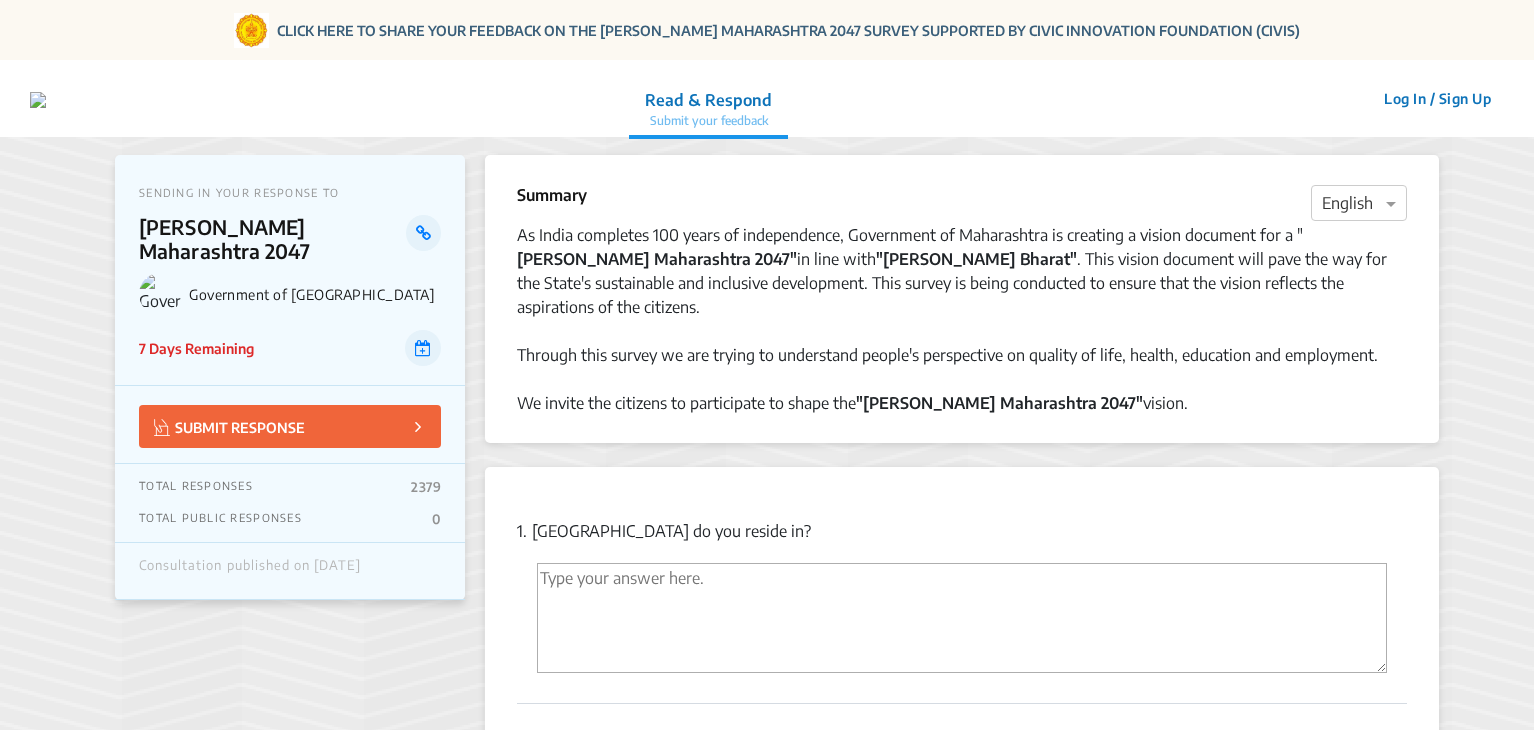 scroll, scrollTop: 0, scrollLeft: 0, axis: both 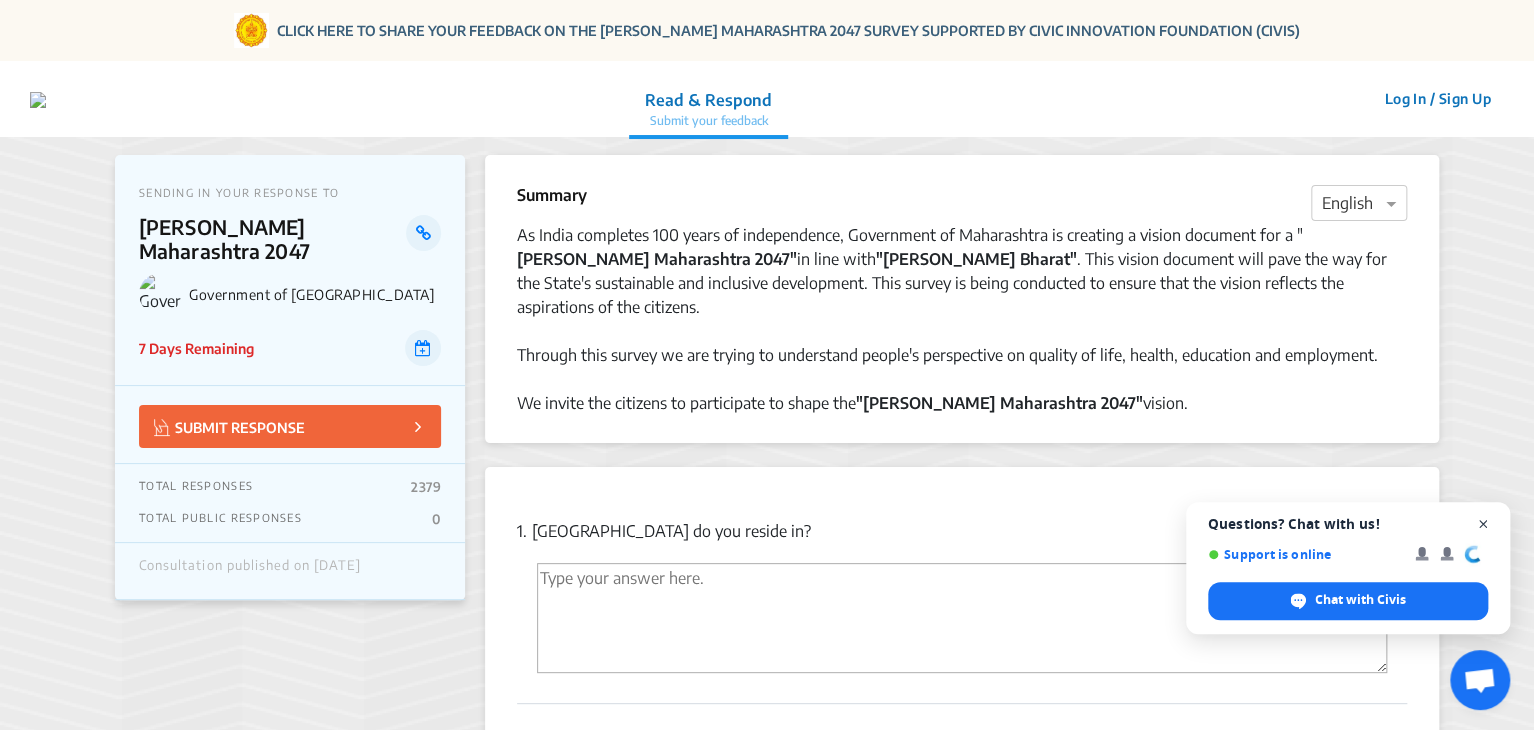 click at bounding box center (1483, 524) 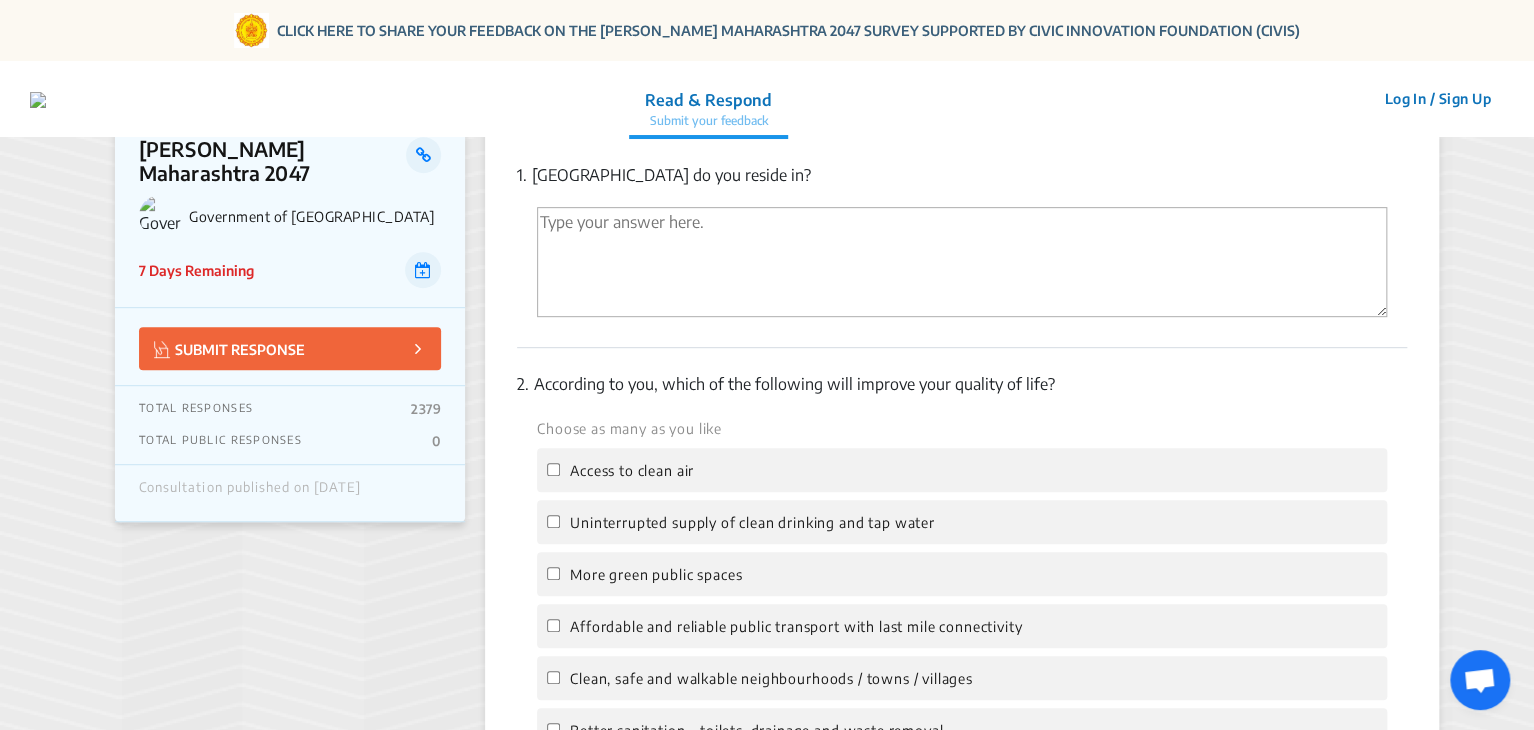 scroll, scrollTop: 364, scrollLeft: 0, axis: vertical 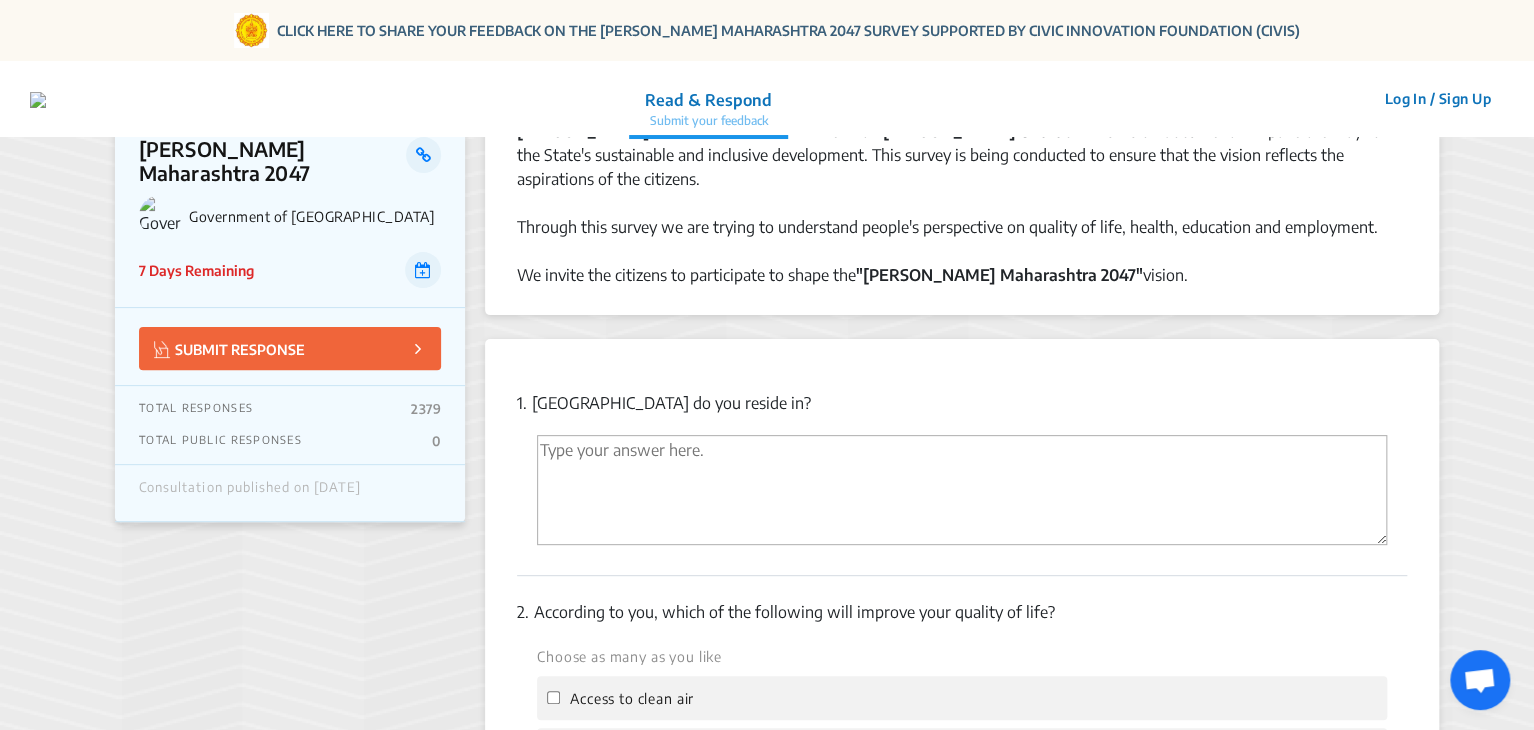 click at bounding box center (962, 490) 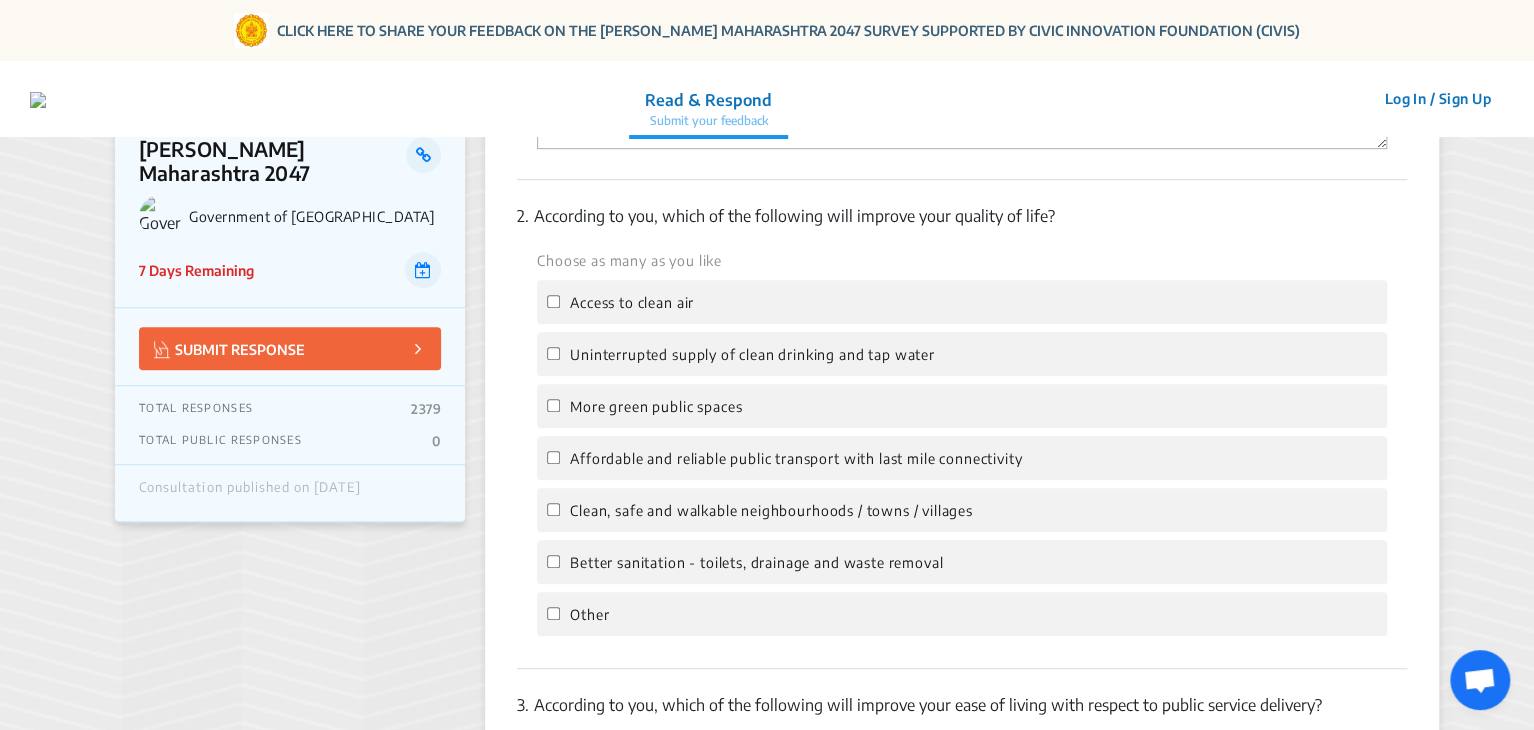 scroll, scrollTop: 526, scrollLeft: 0, axis: vertical 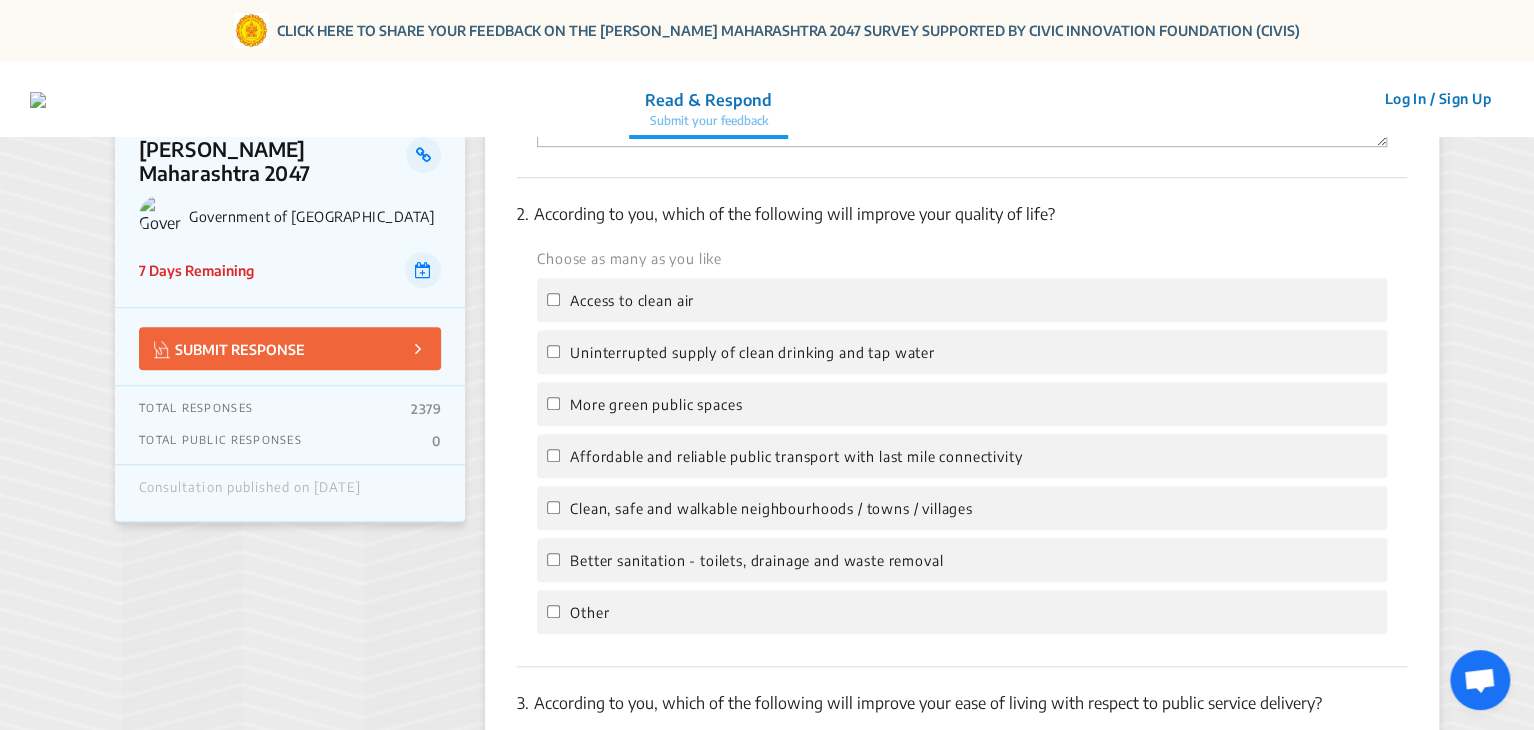 type on "Gondia" 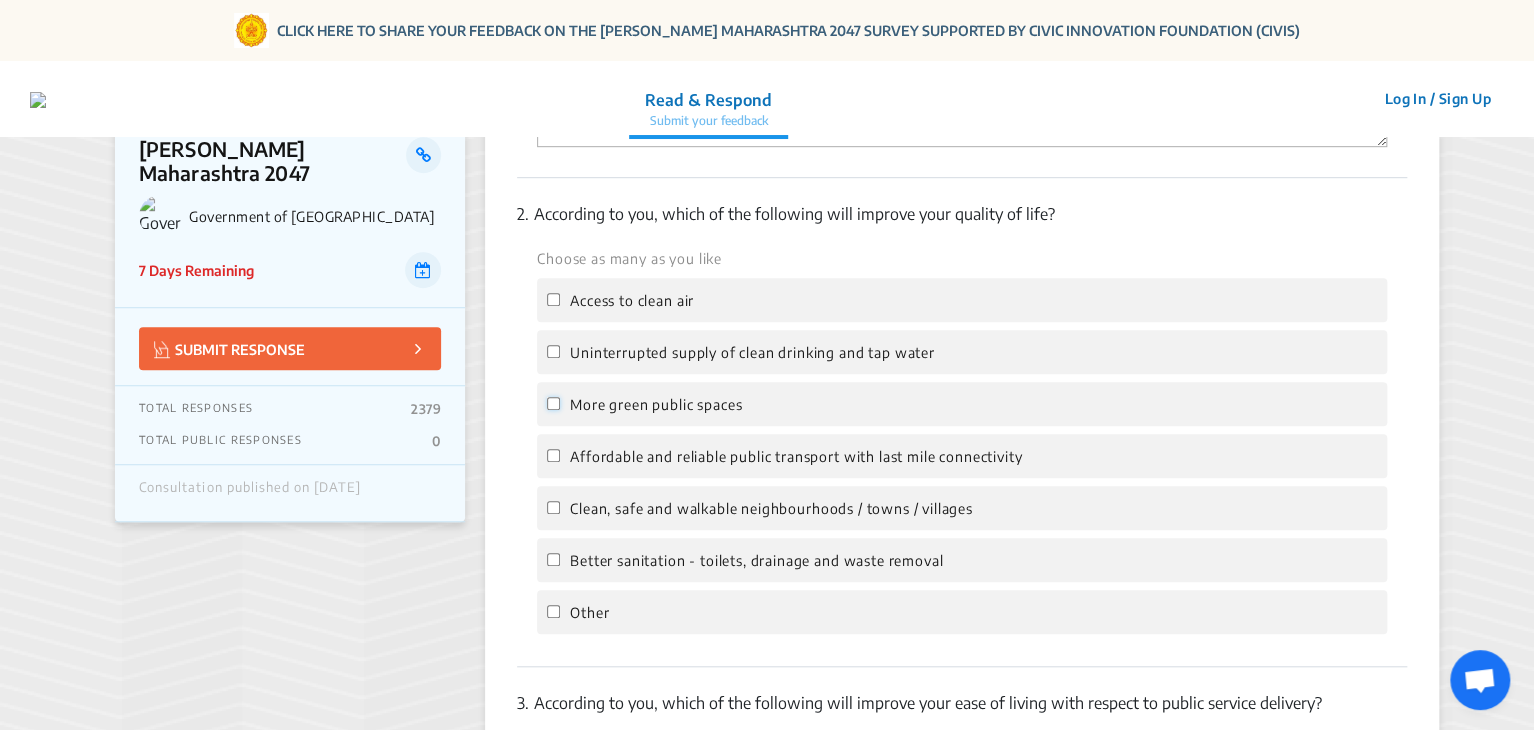 click on "More green public spaces" 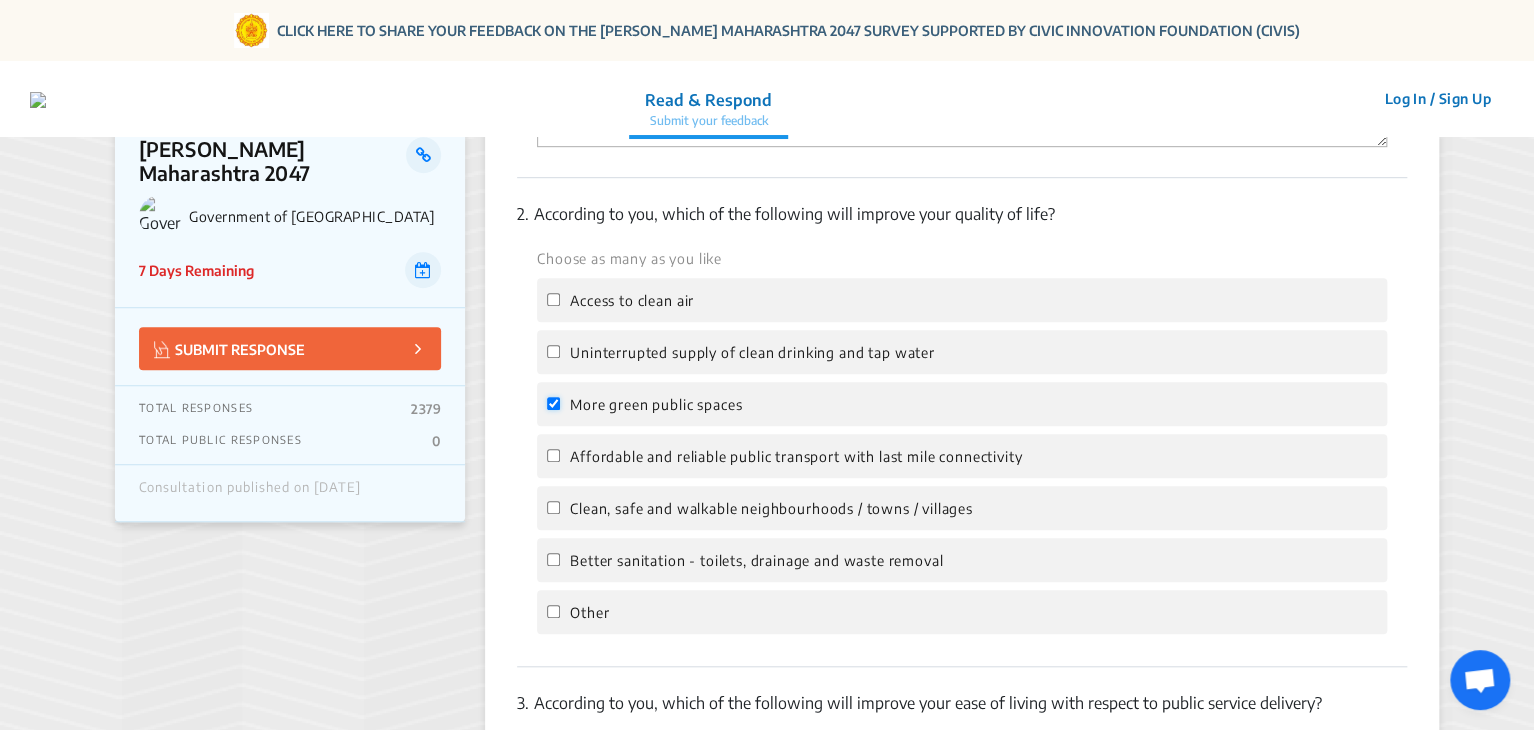 checkbox on "true" 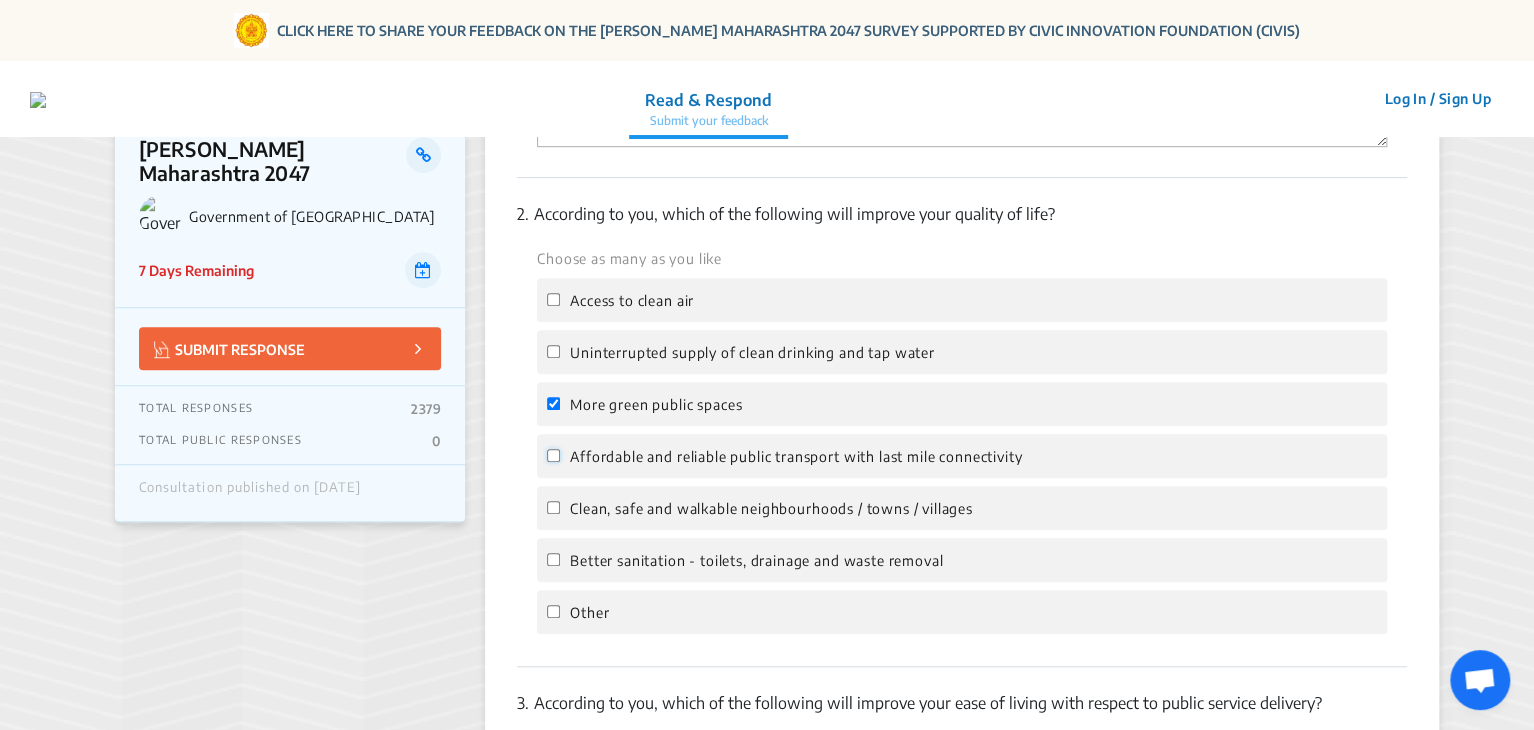 click on "Affordable and reliable public transport with last mile connectivity" 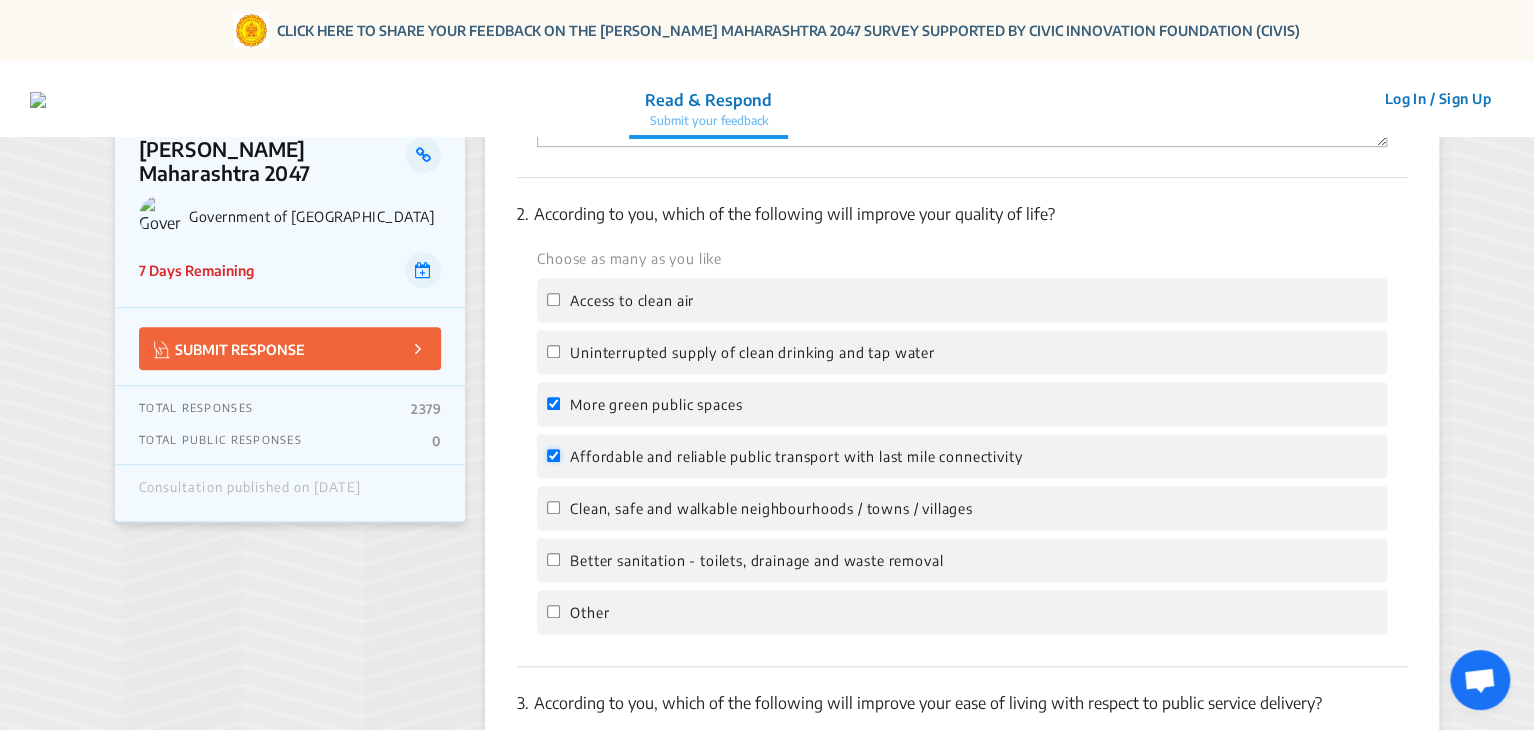 checkbox on "true" 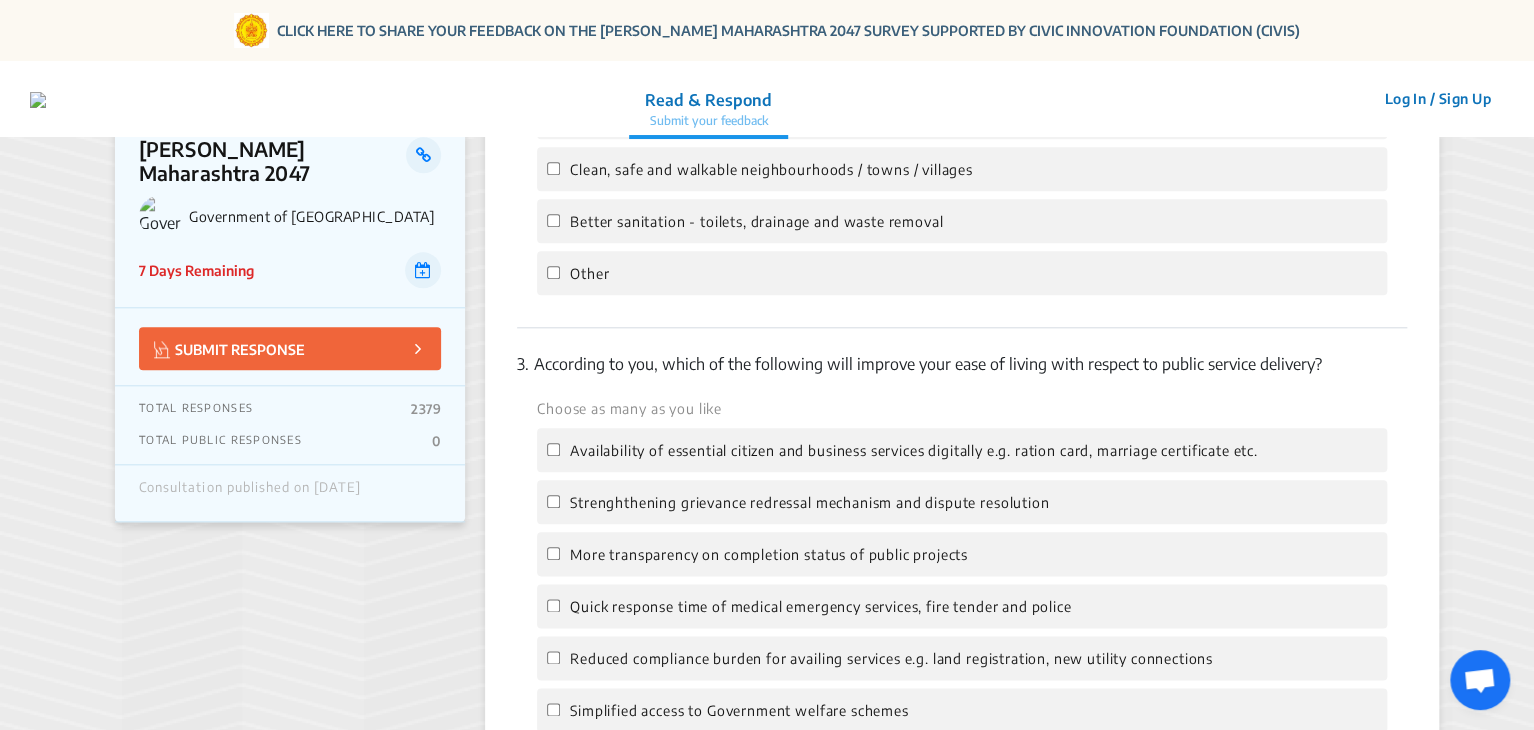 scroll, scrollTop: 966, scrollLeft: 0, axis: vertical 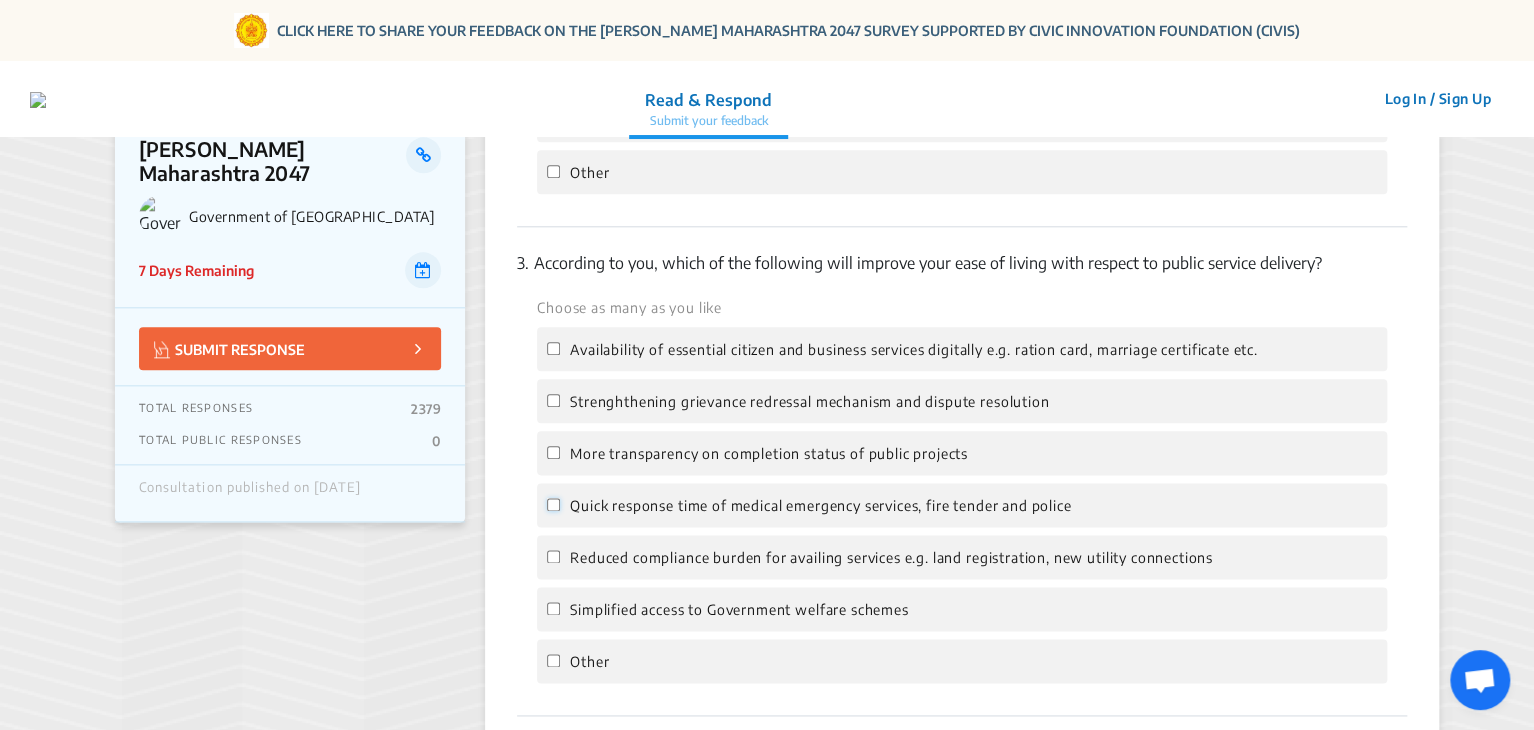 click on "Quick response time of medical emergency services, fire tender and police" 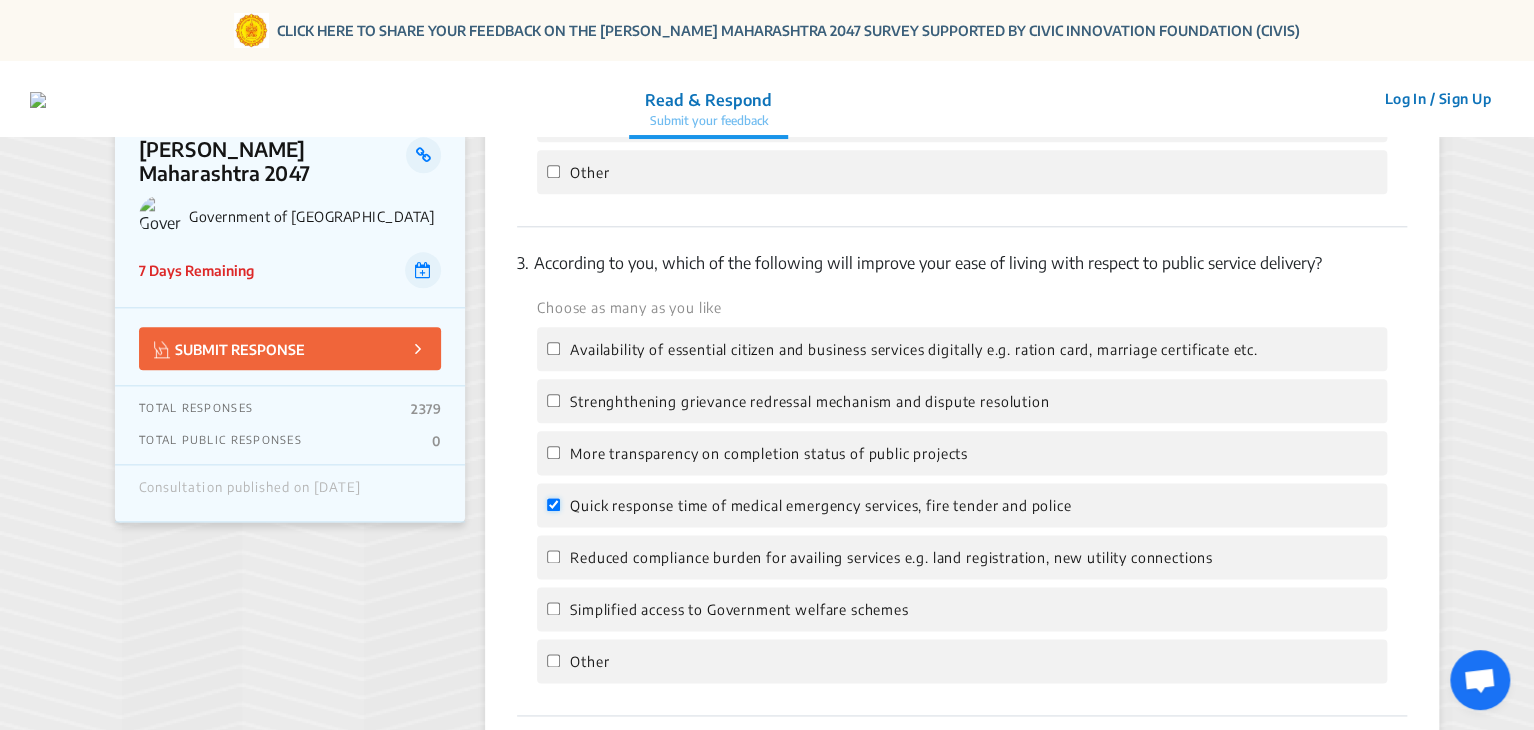 checkbox on "true" 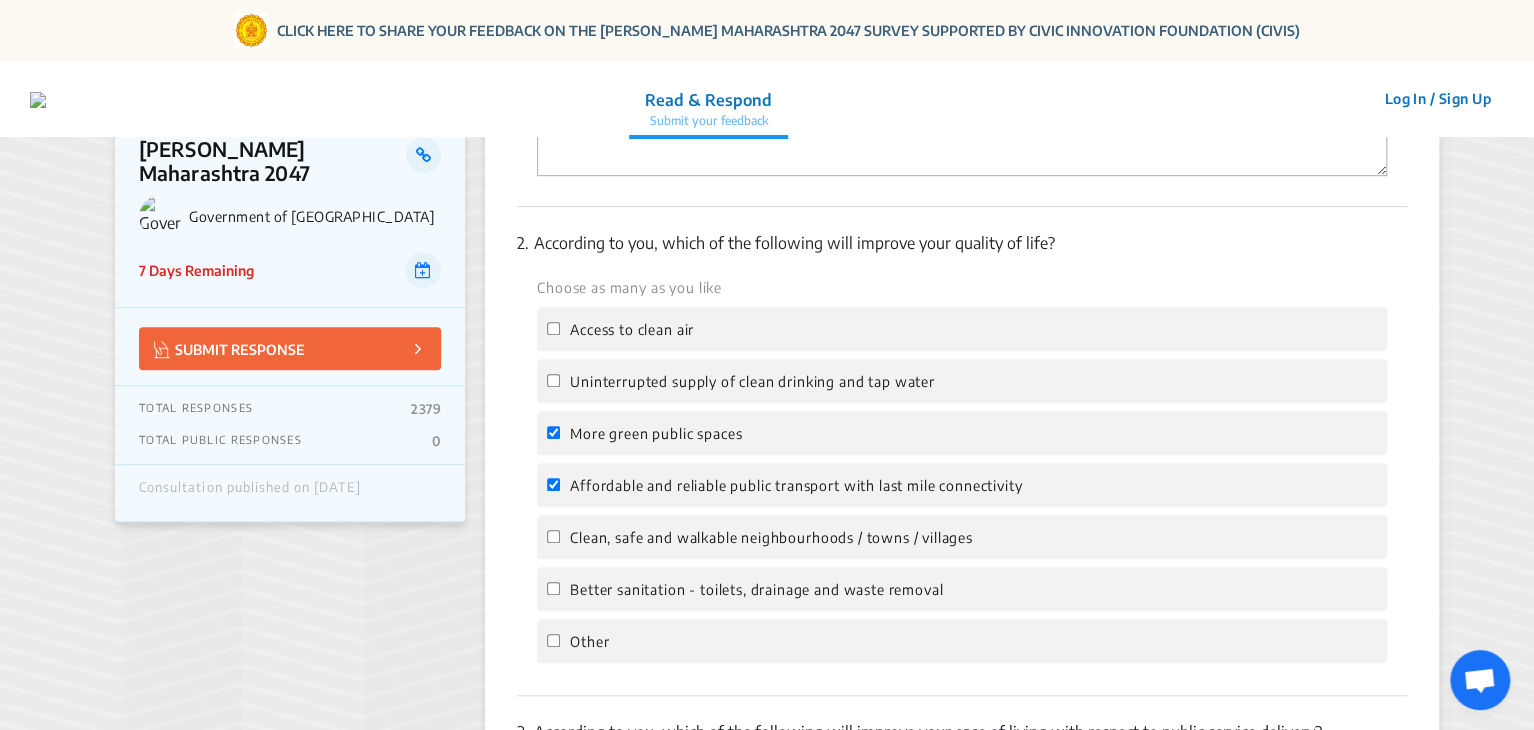 scroll, scrollTop: 498, scrollLeft: 0, axis: vertical 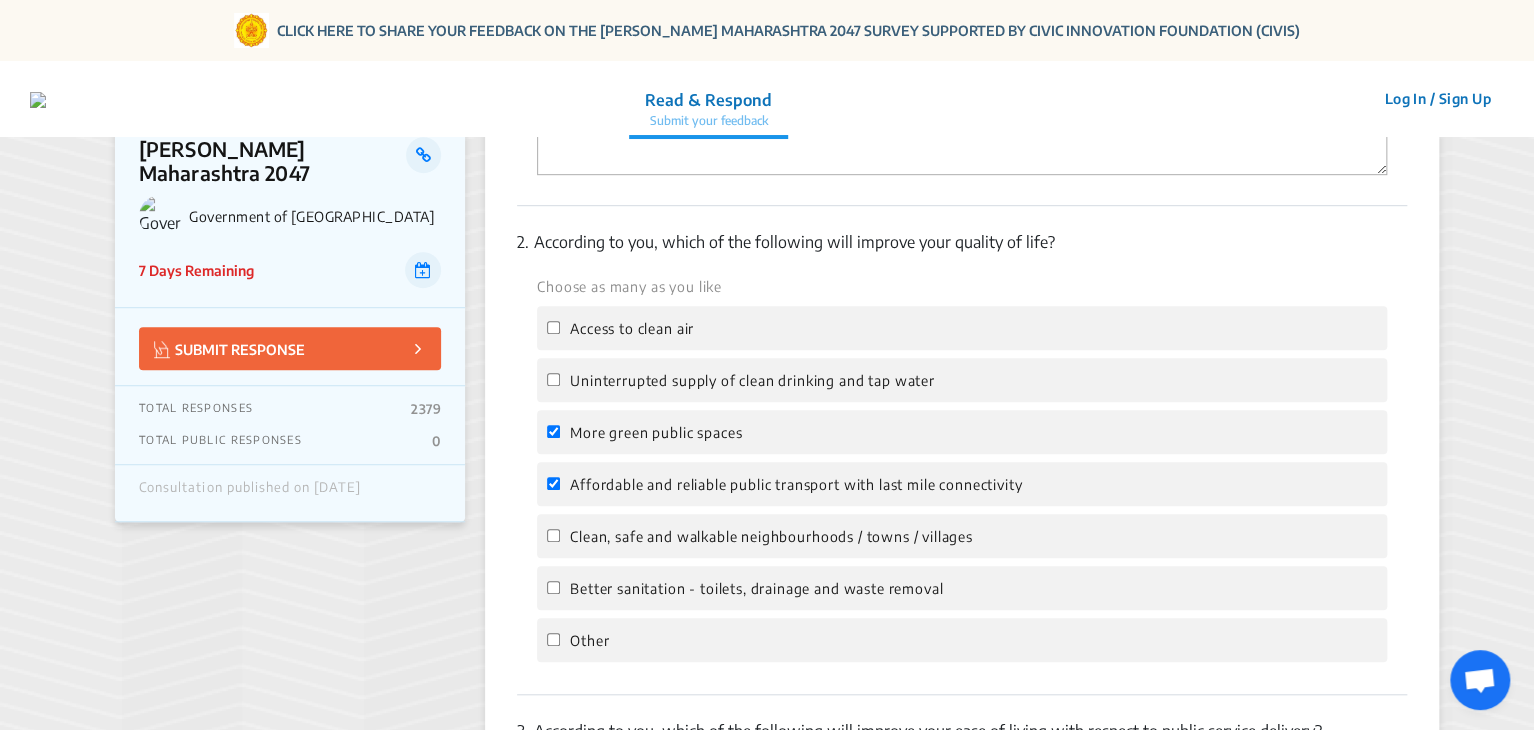 click on "Access to clean air" 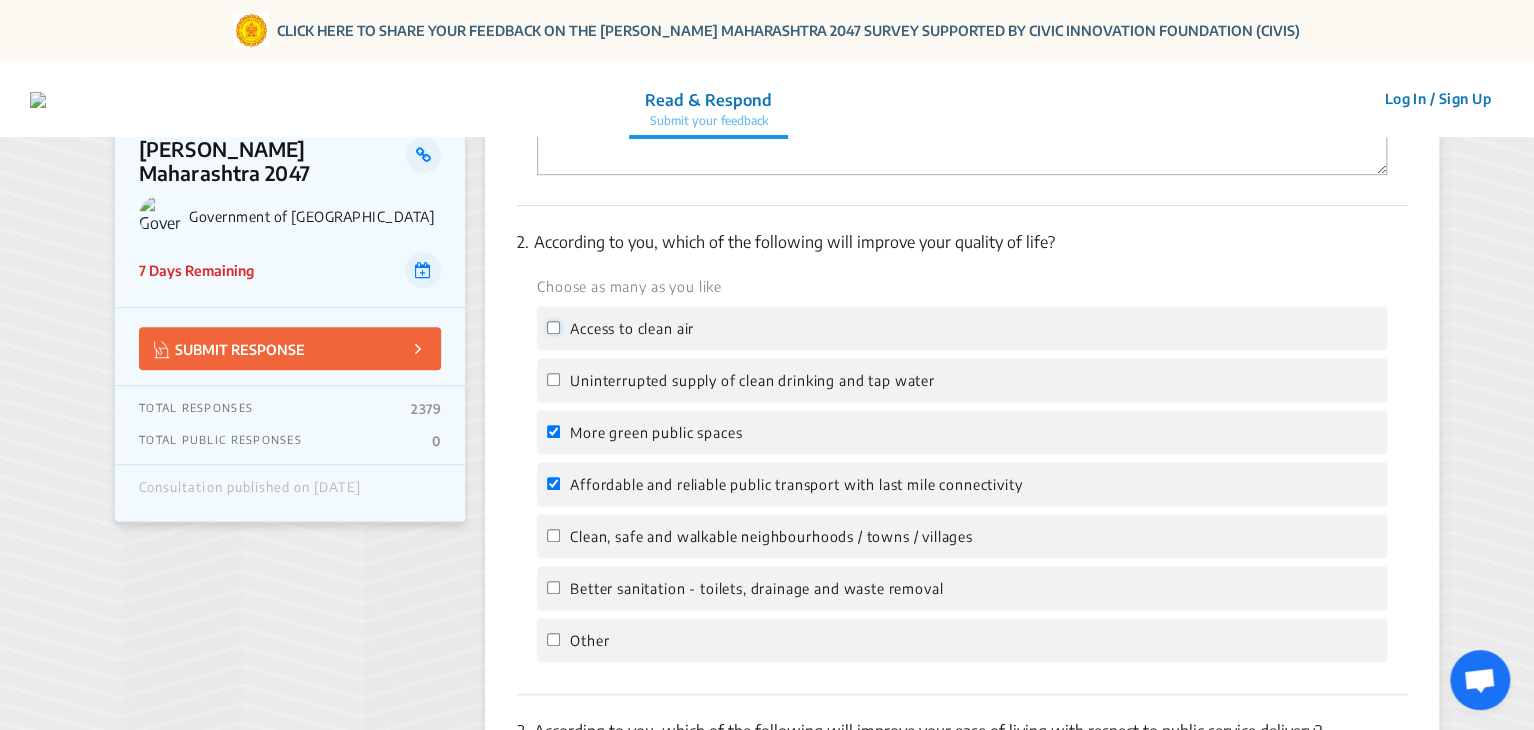 click on "Access to clean air" 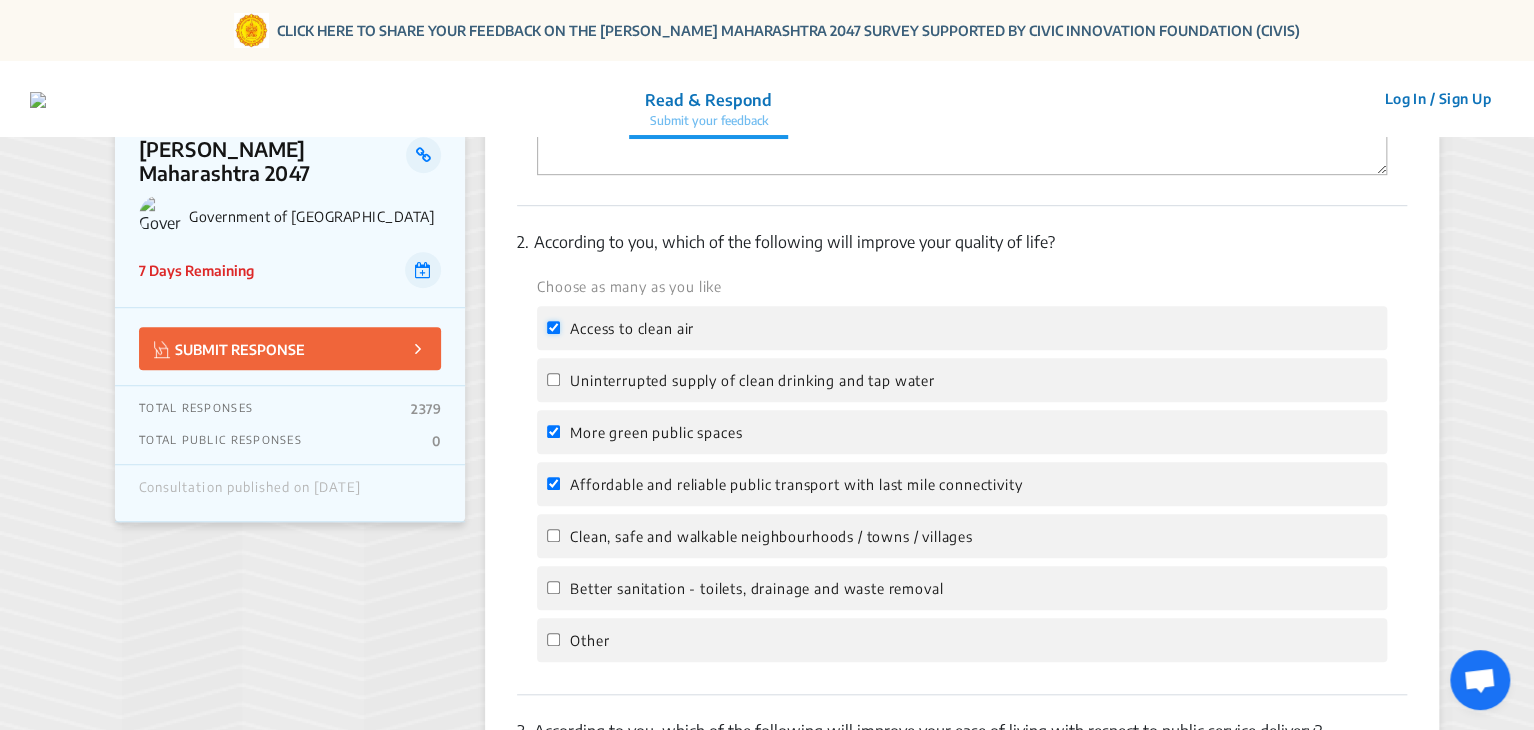 checkbox on "true" 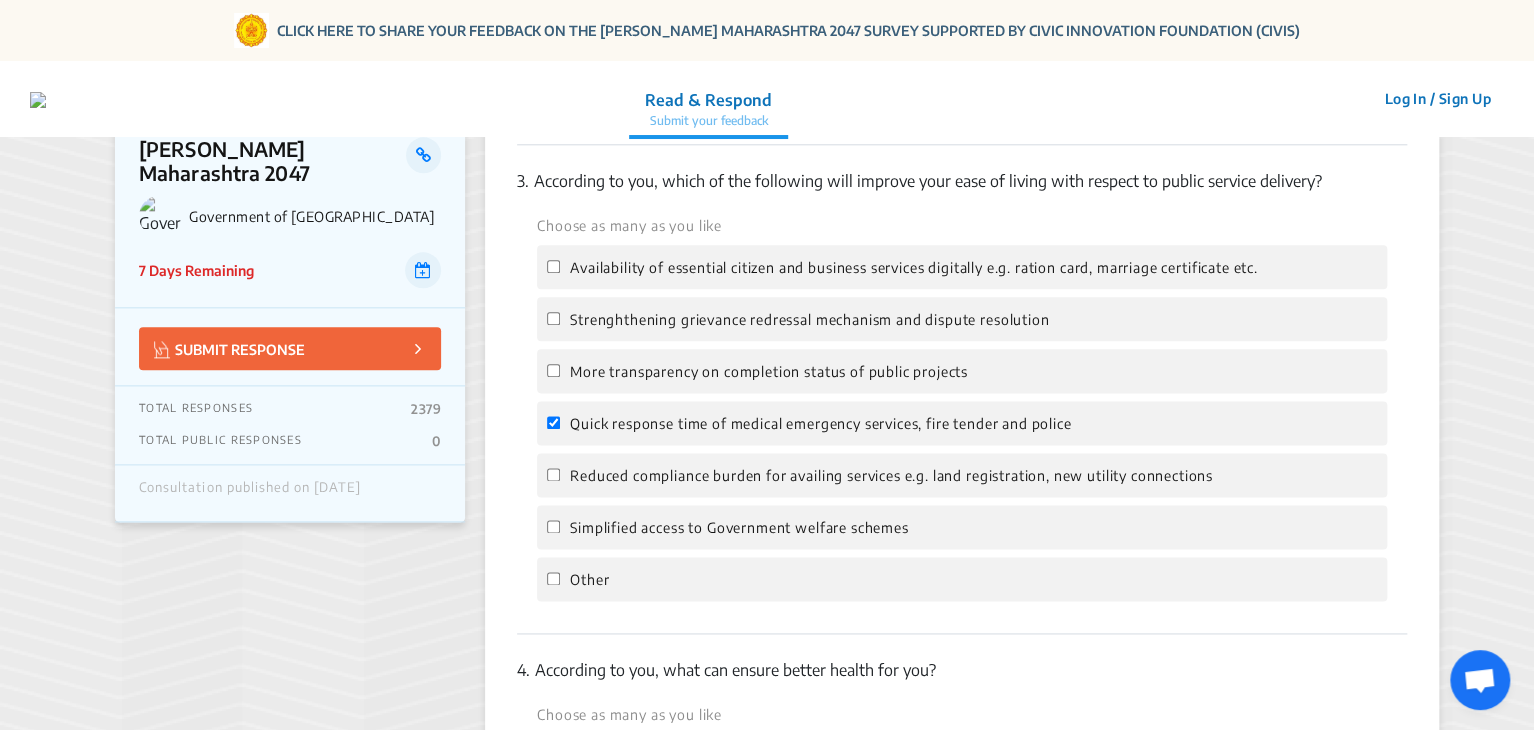 scroll, scrollTop: 1048, scrollLeft: 0, axis: vertical 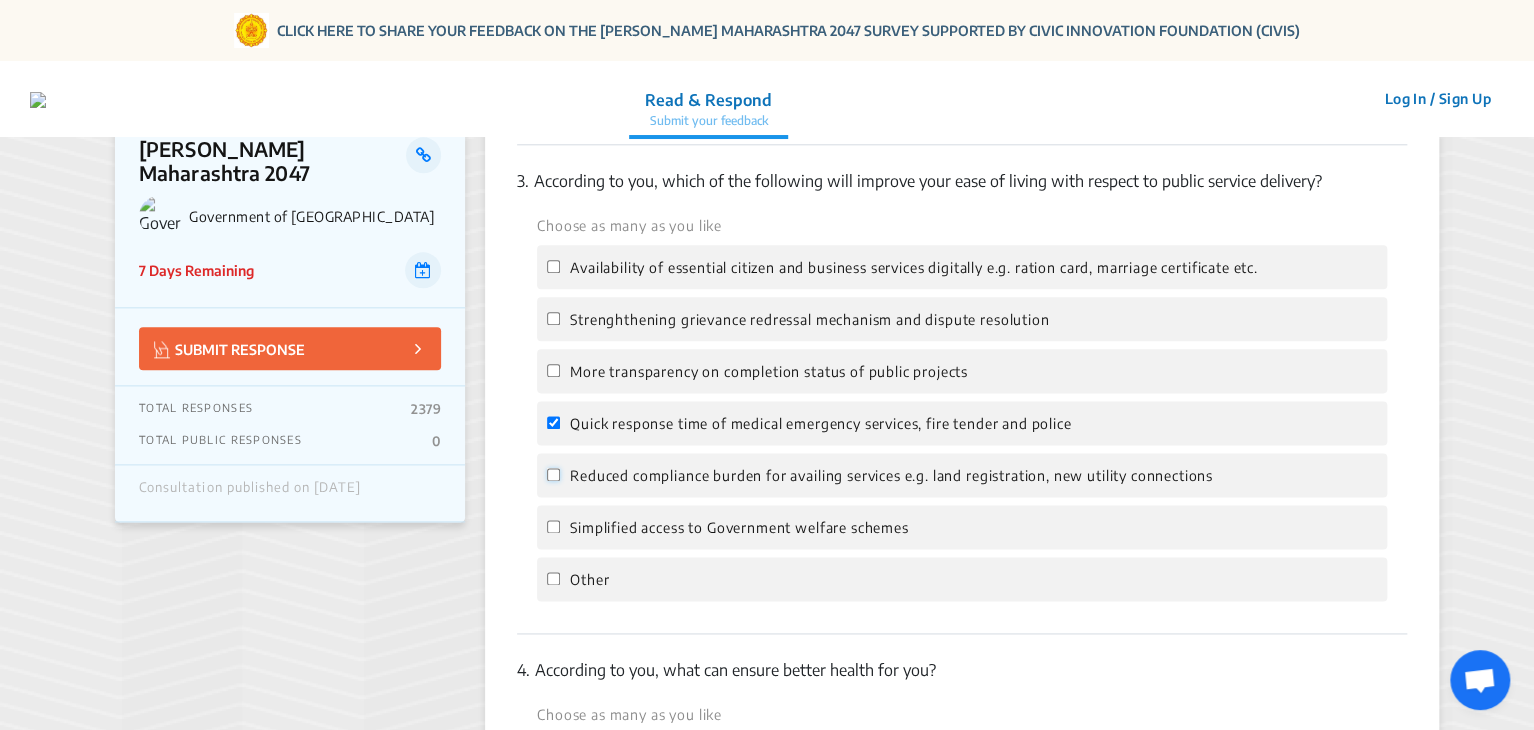 click on "Reduced compliance burden for availing services e.g. land registration, new utility connections" 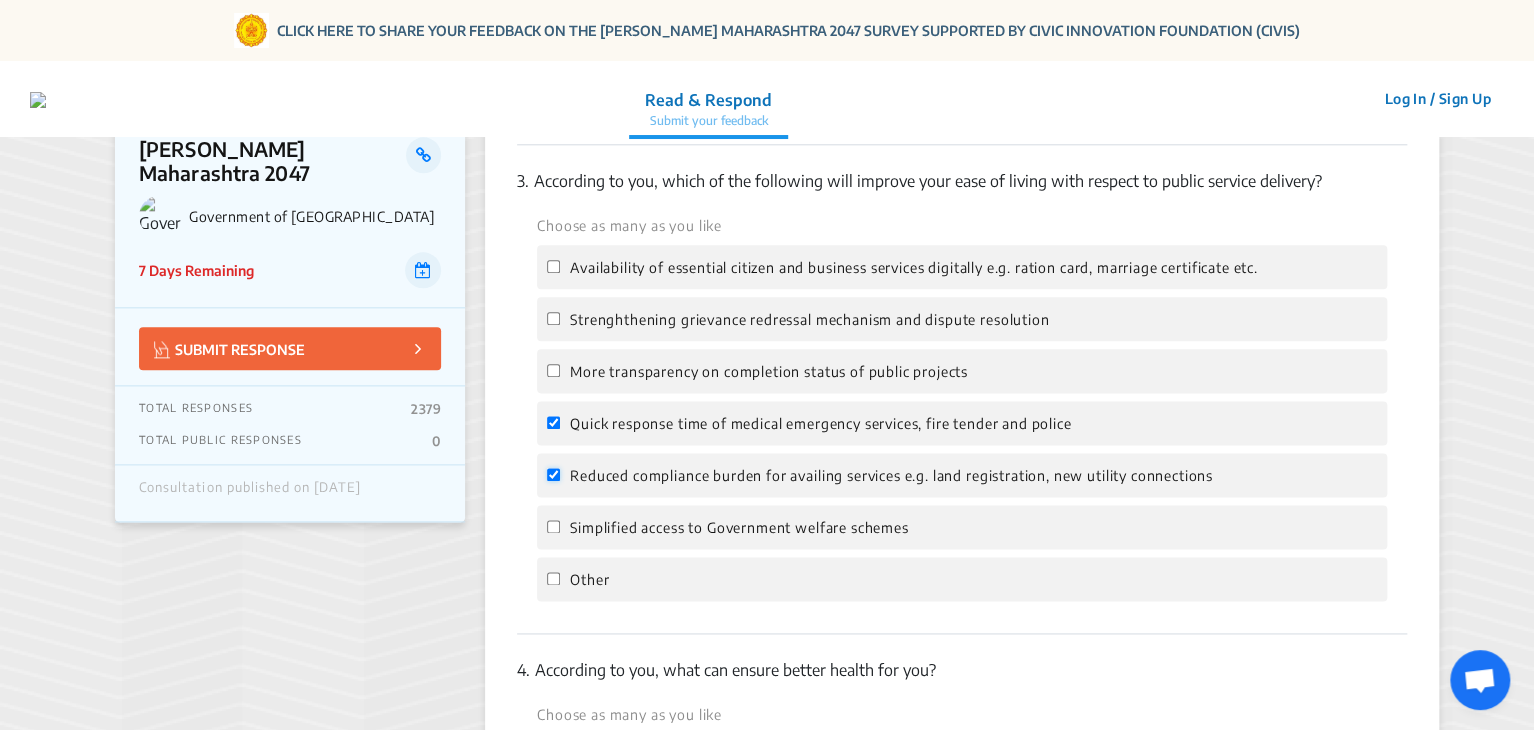 checkbox on "true" 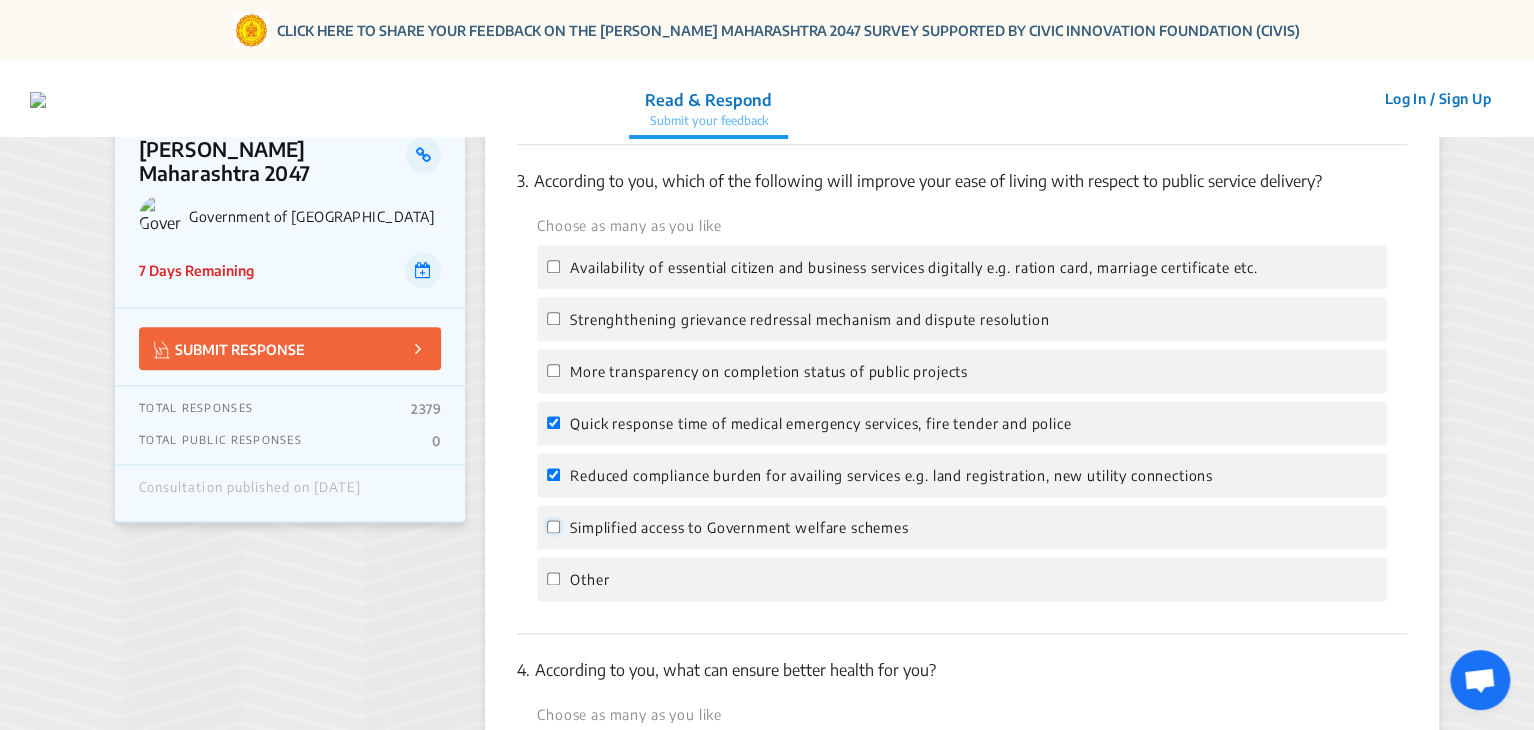 click on "Simplified access to Government welfare schemes" 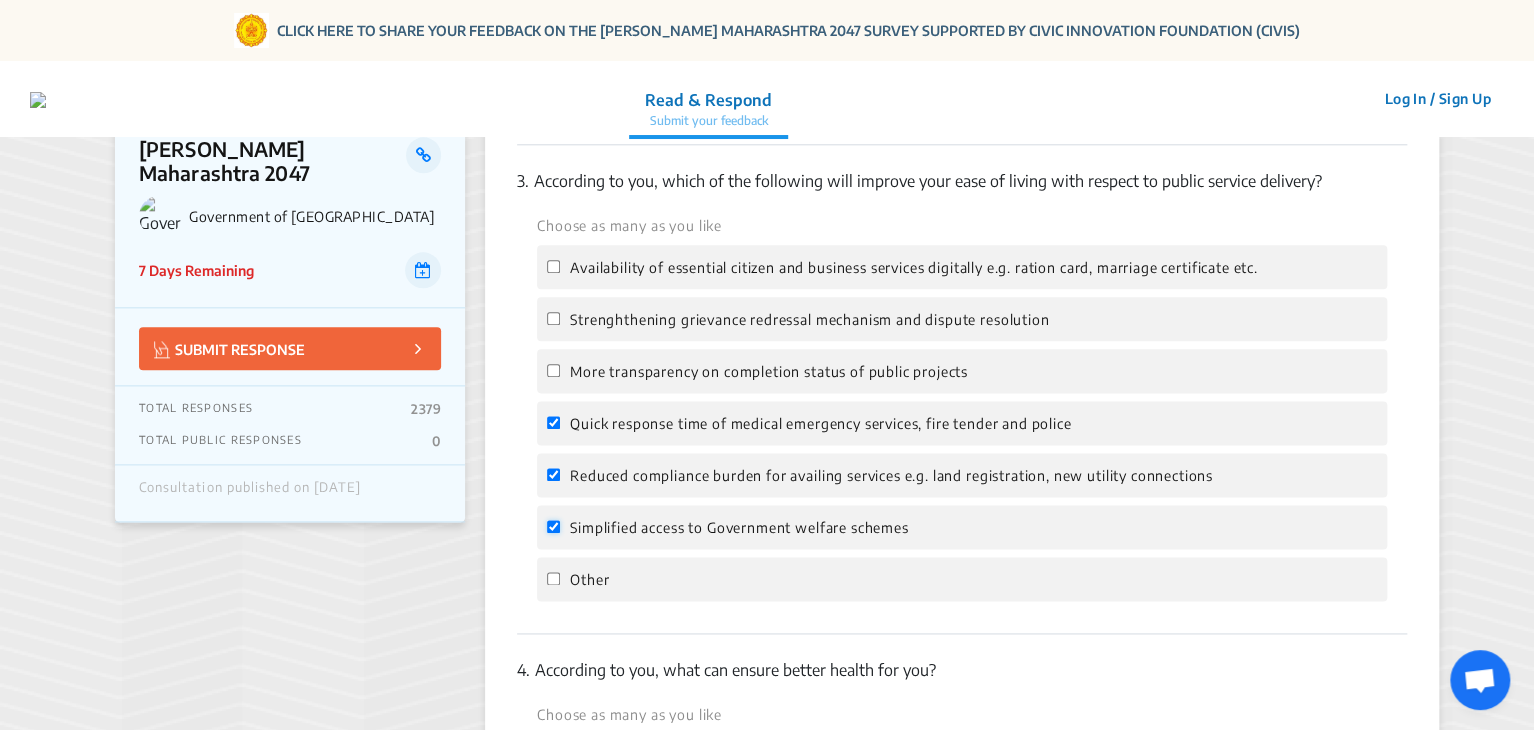checkbox on "true" 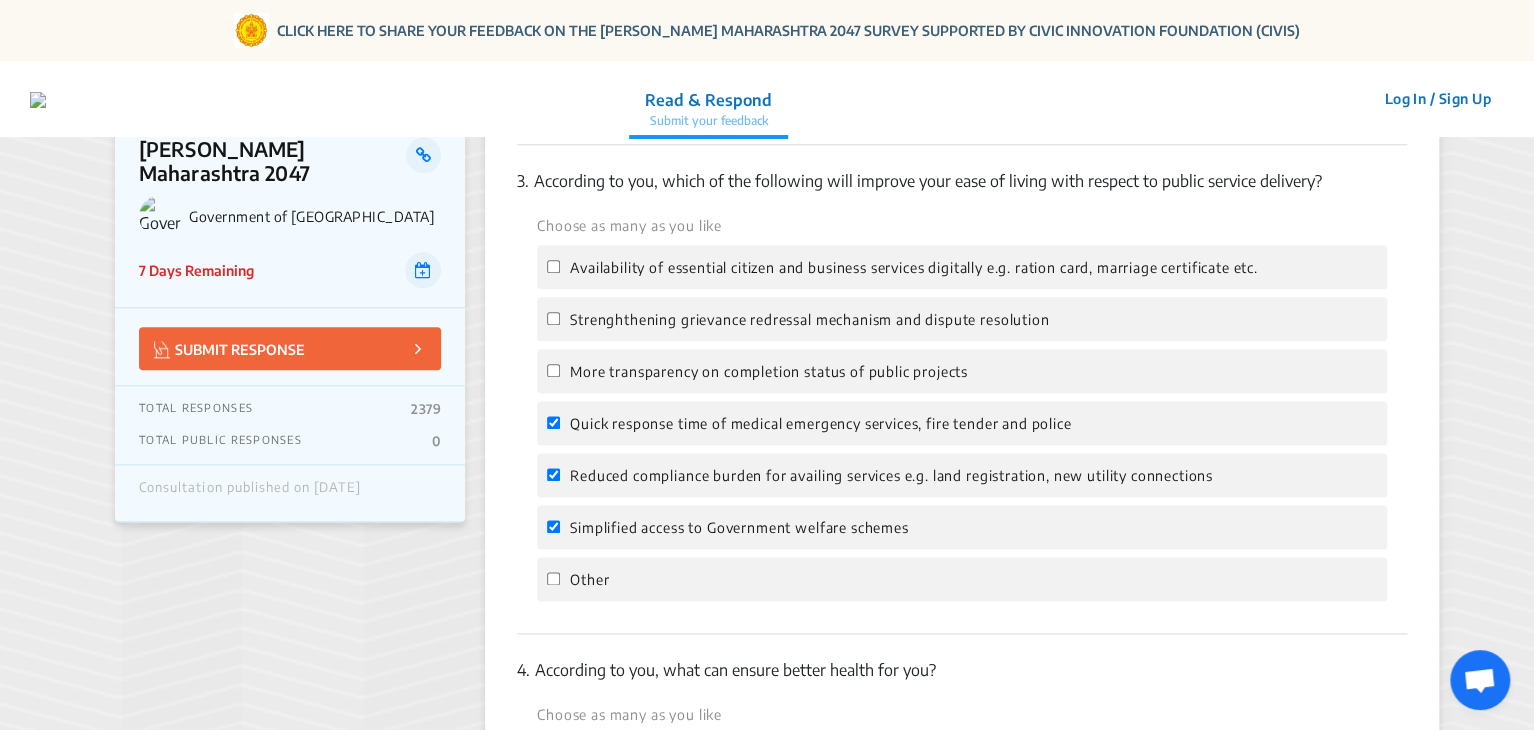 click on "Strenghthening grievance redressal mechanism and dispute resolution" 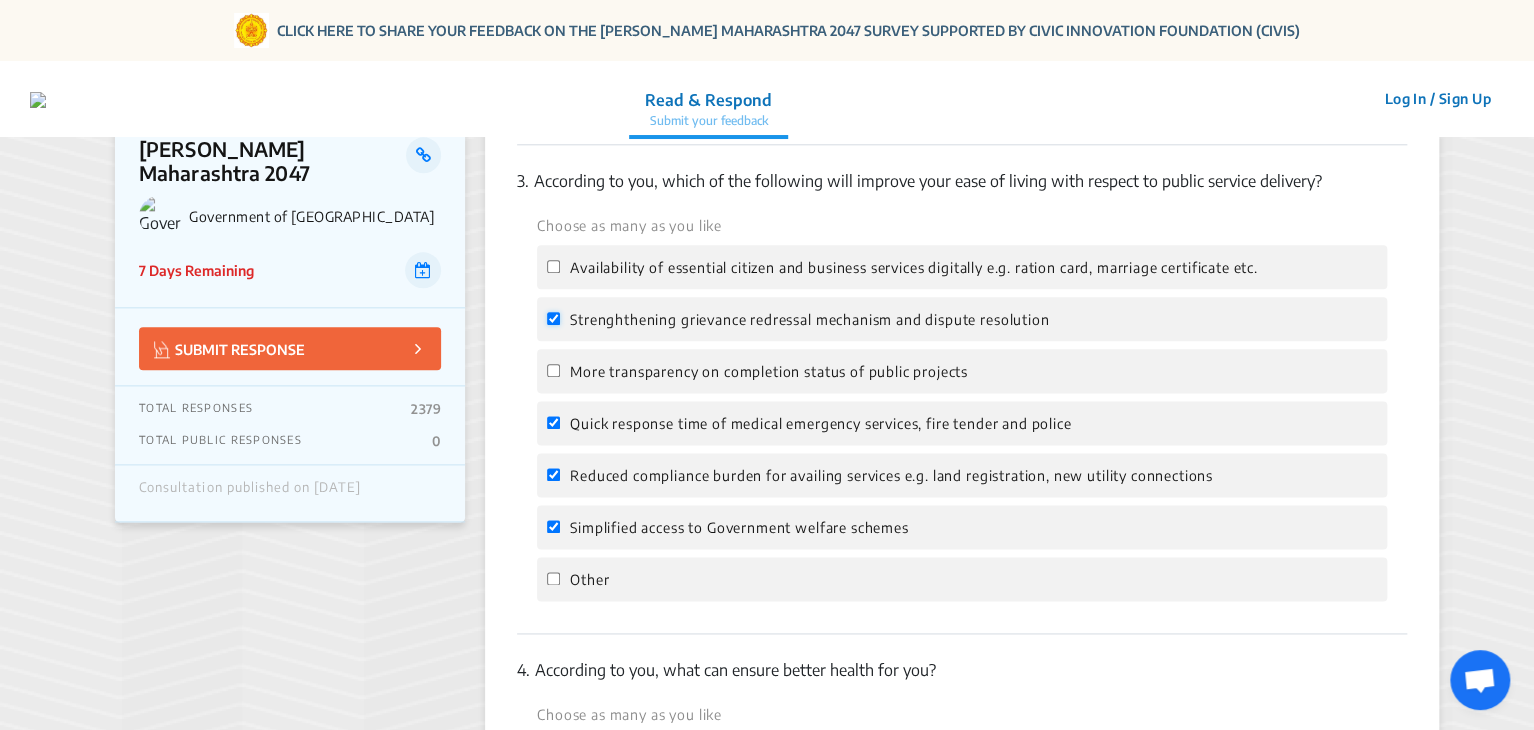 checkbox on "true" 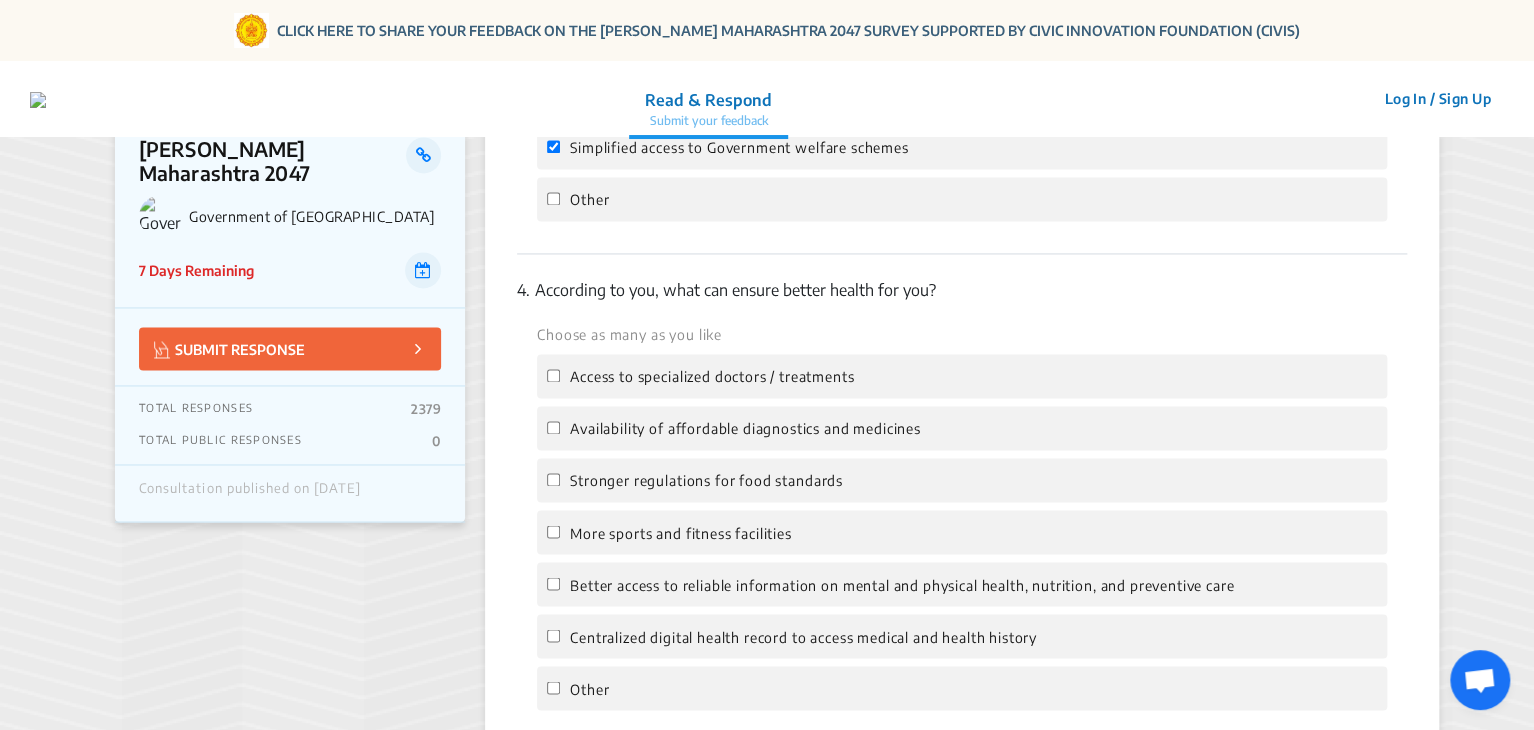 scroll, scrollTop: 1496, scrollLeft: 0, axis: vertical 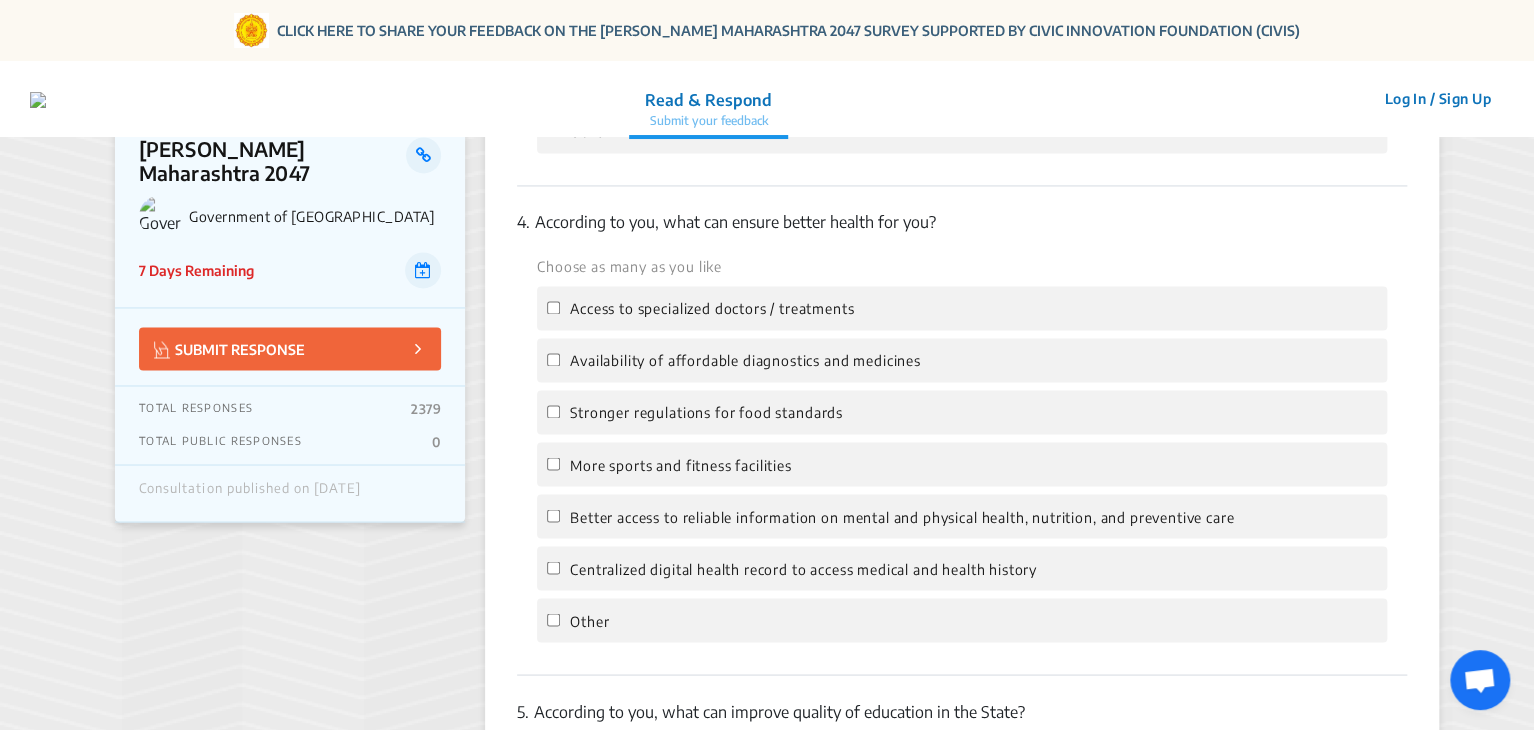 click on "Availability of affordable diagnostics and medicines" 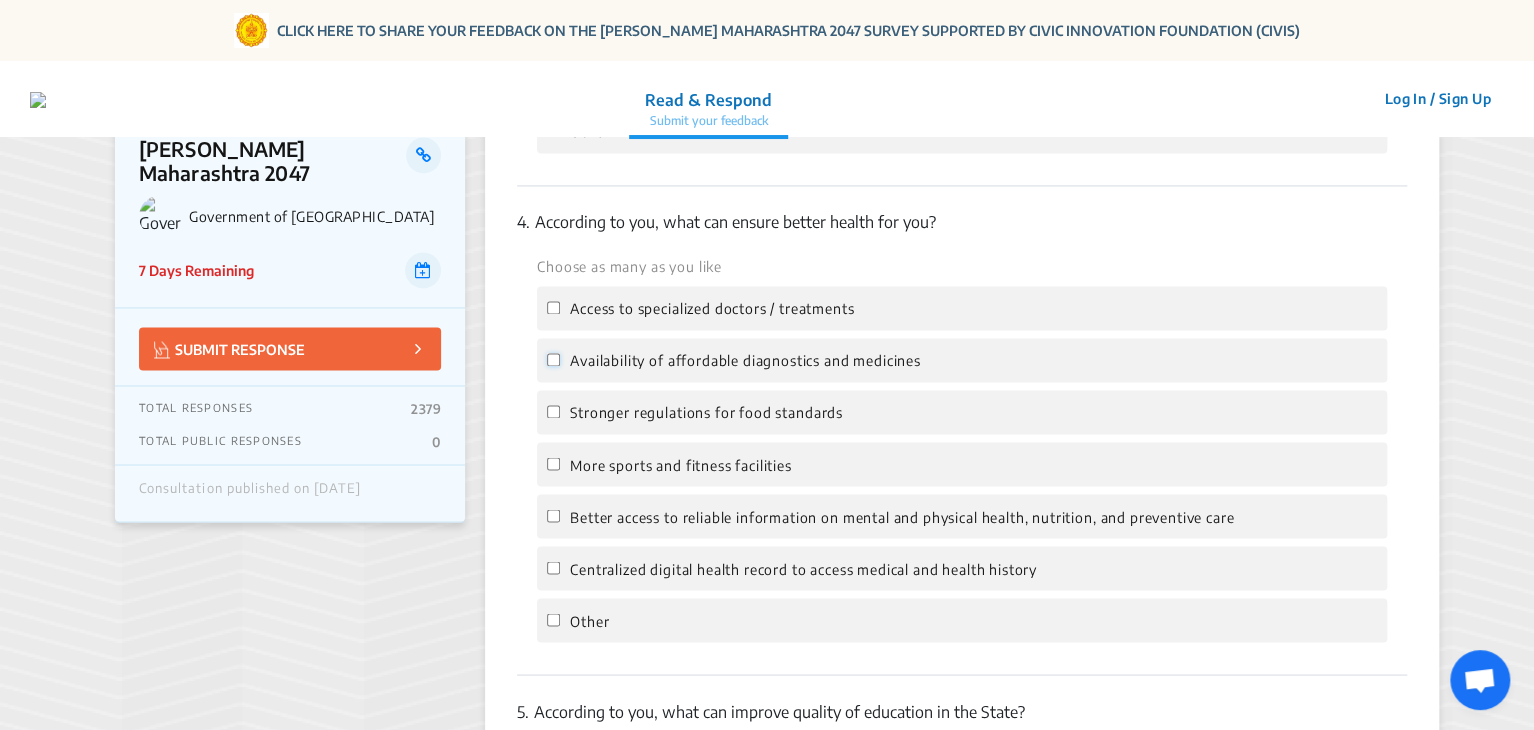 click on "Availability of affordable diagnostics and medicines" 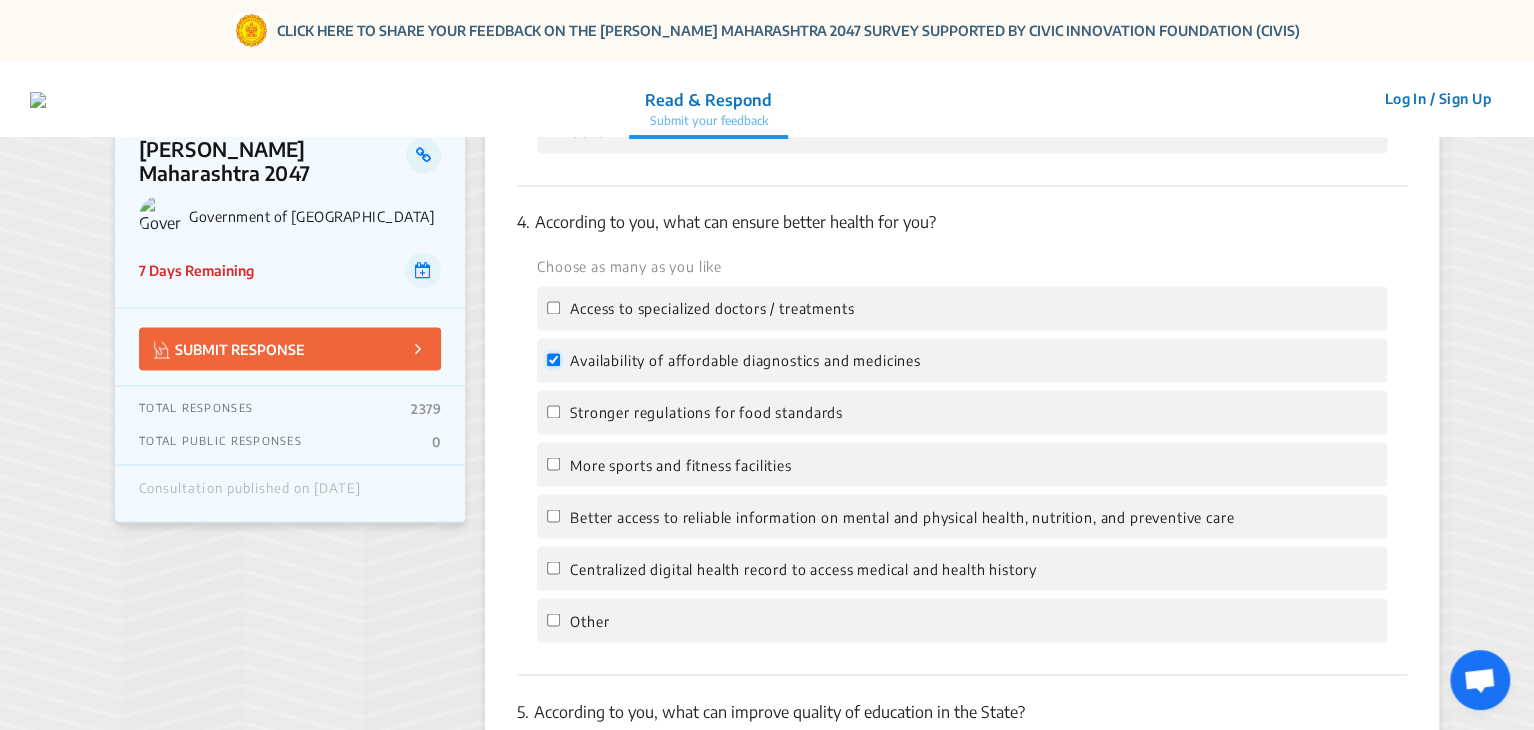 checkbox on "true" 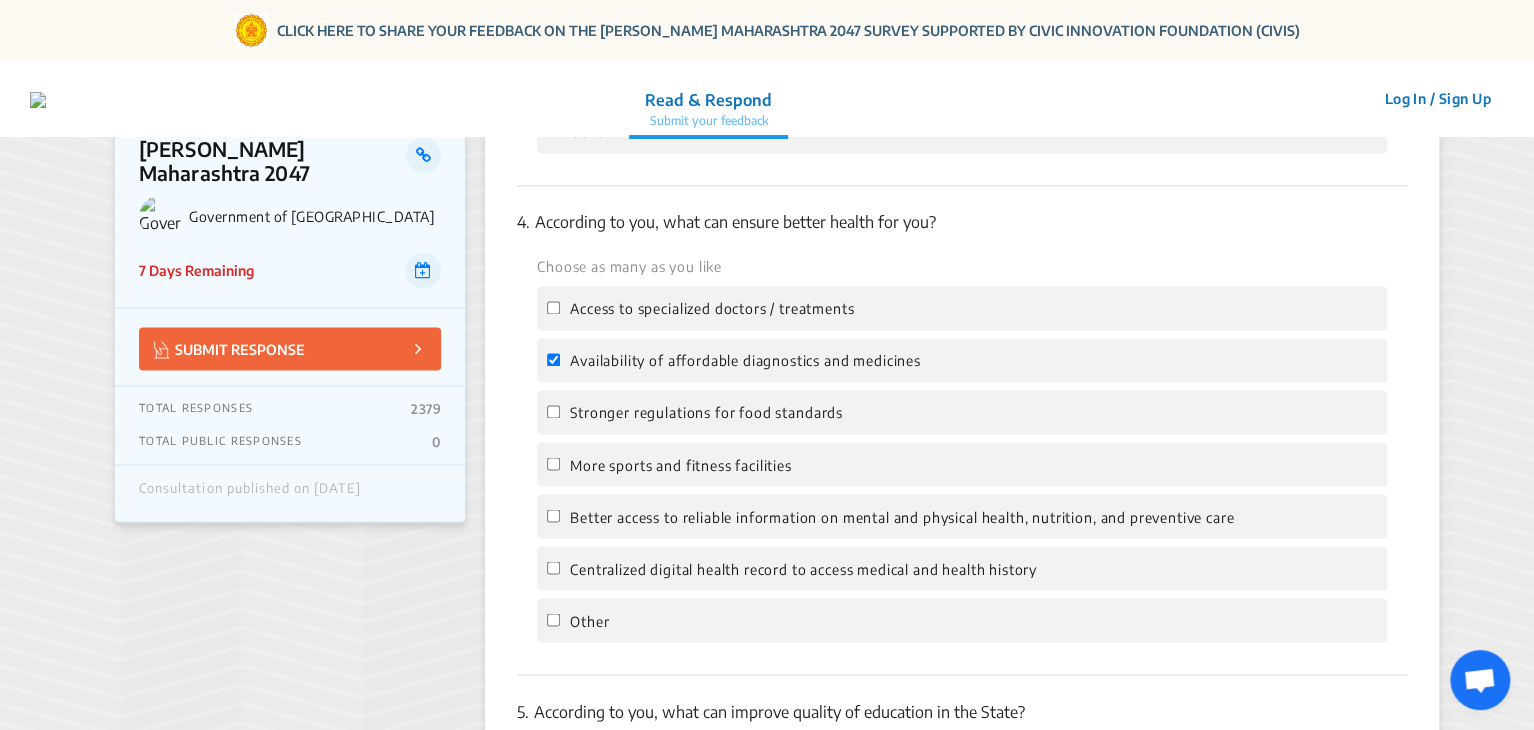 click on "More sports and fitness facilities" 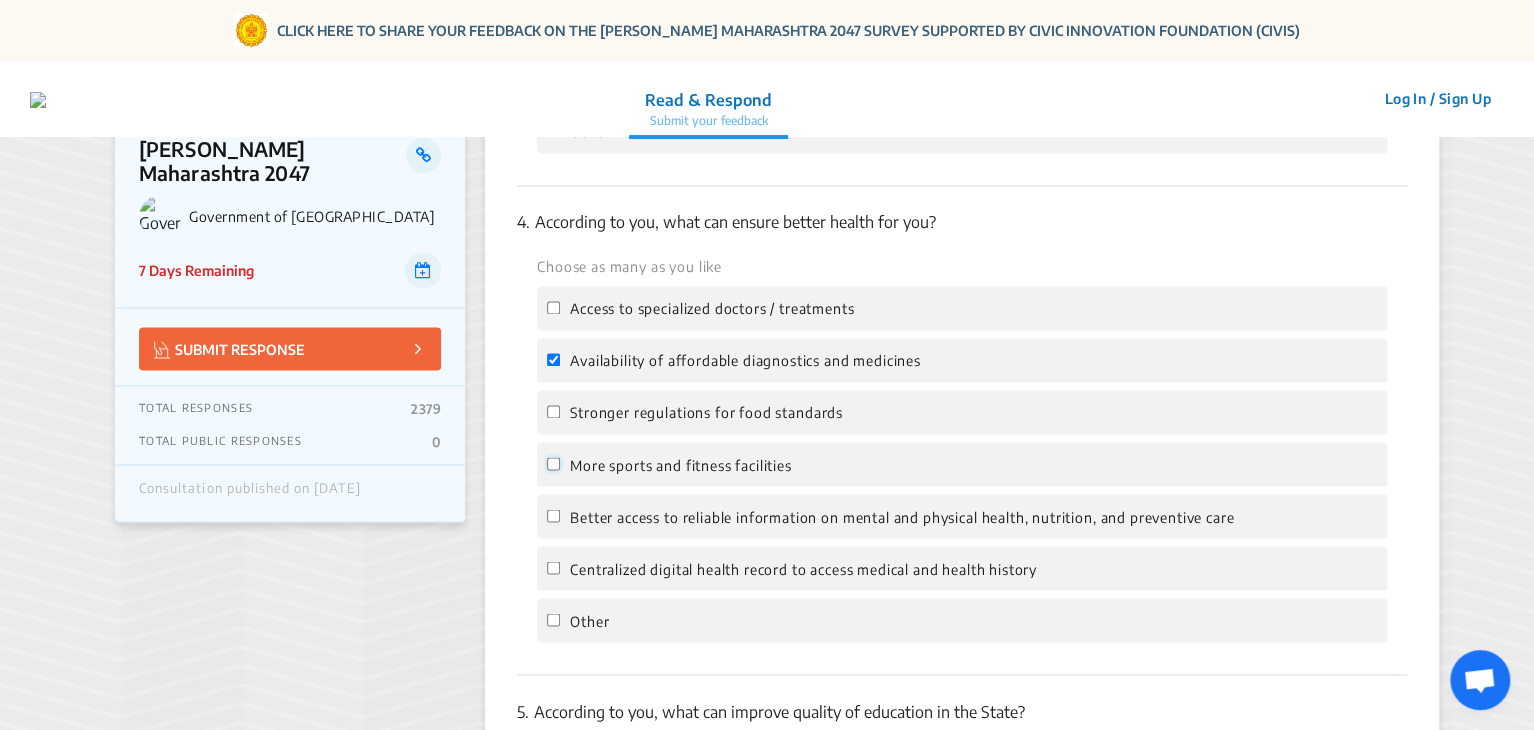 click on "More sports and fitness facilities" 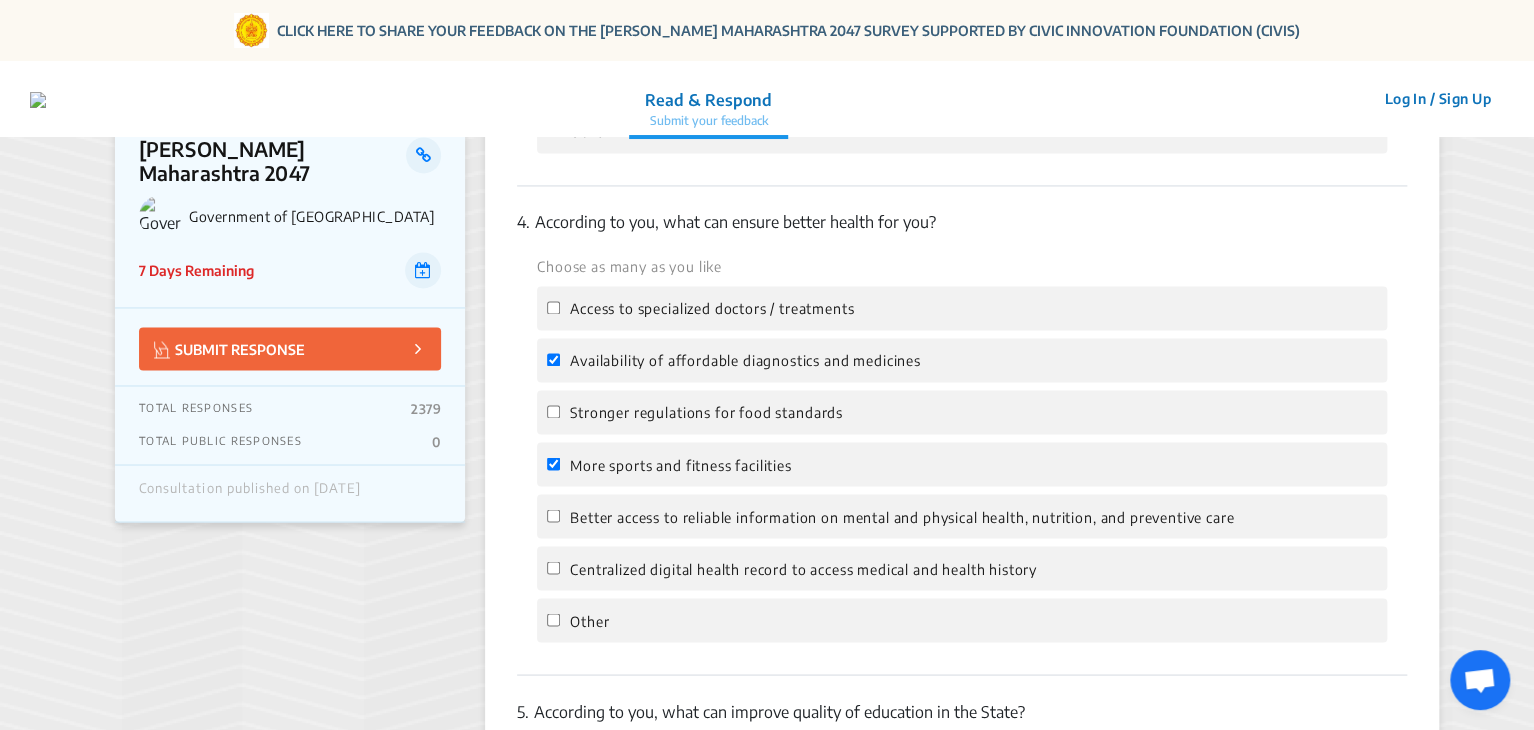 click on "More sports and fitness facilities" 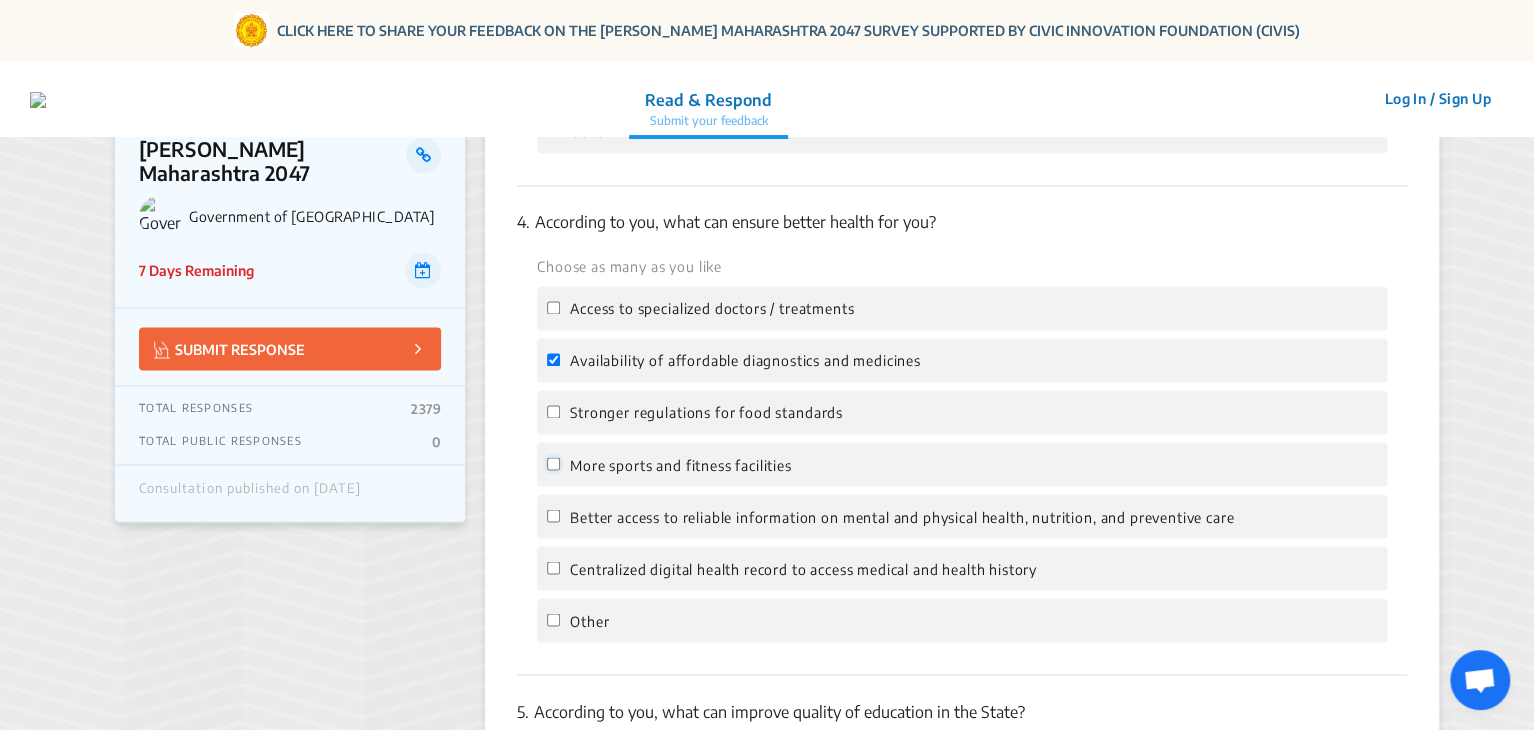 click on "More sports and fitness facilities" 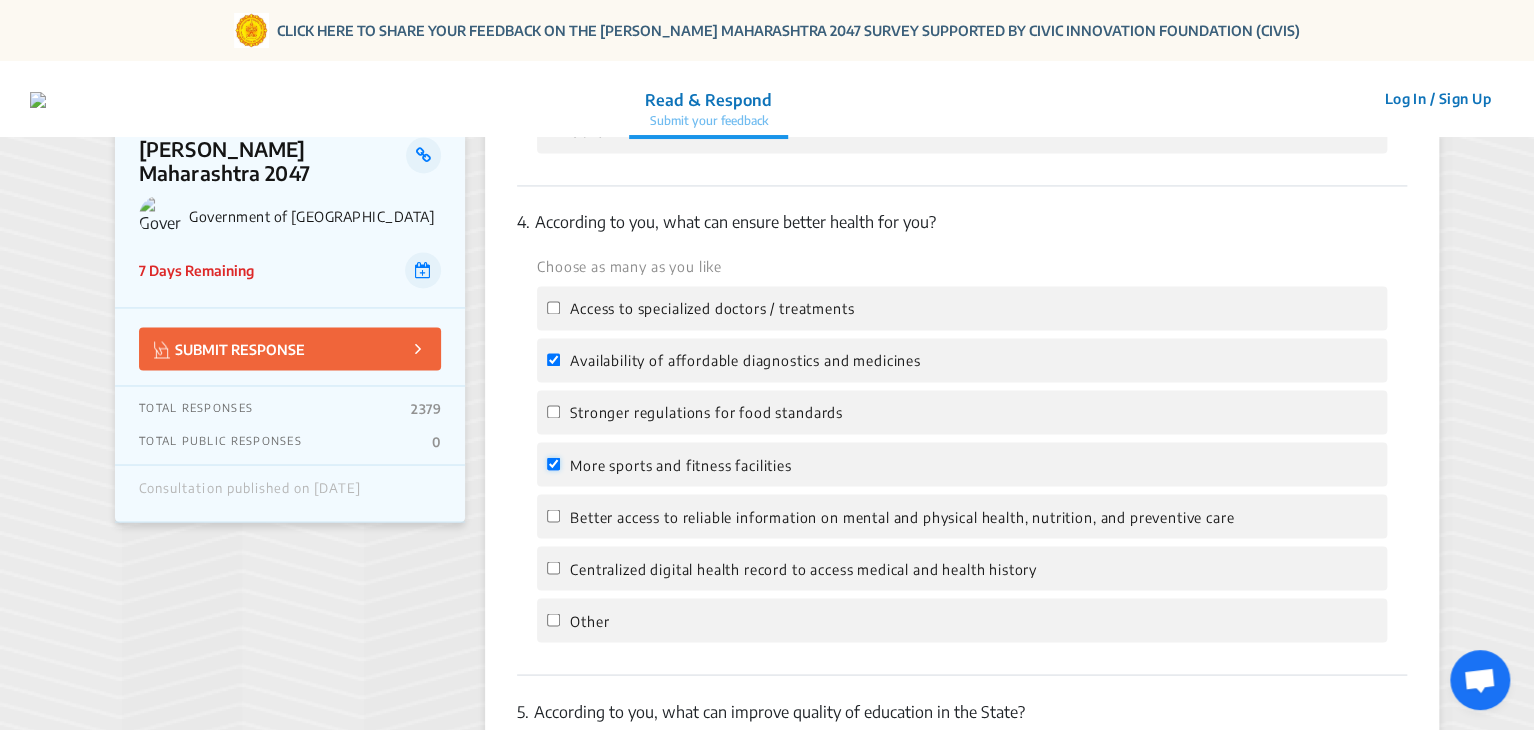 click on "More sports and fitness facilities" 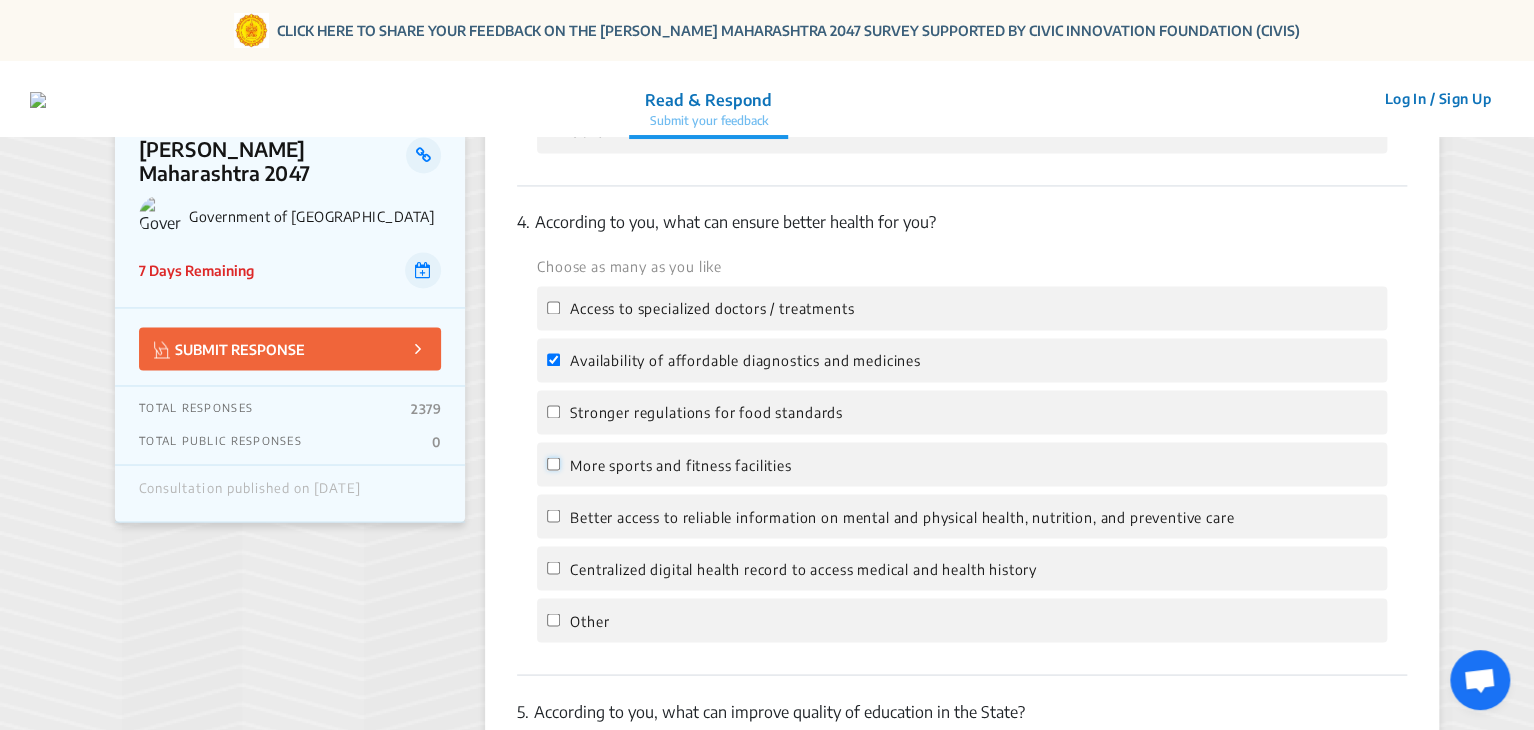 click on "More sports and fitness facilities" 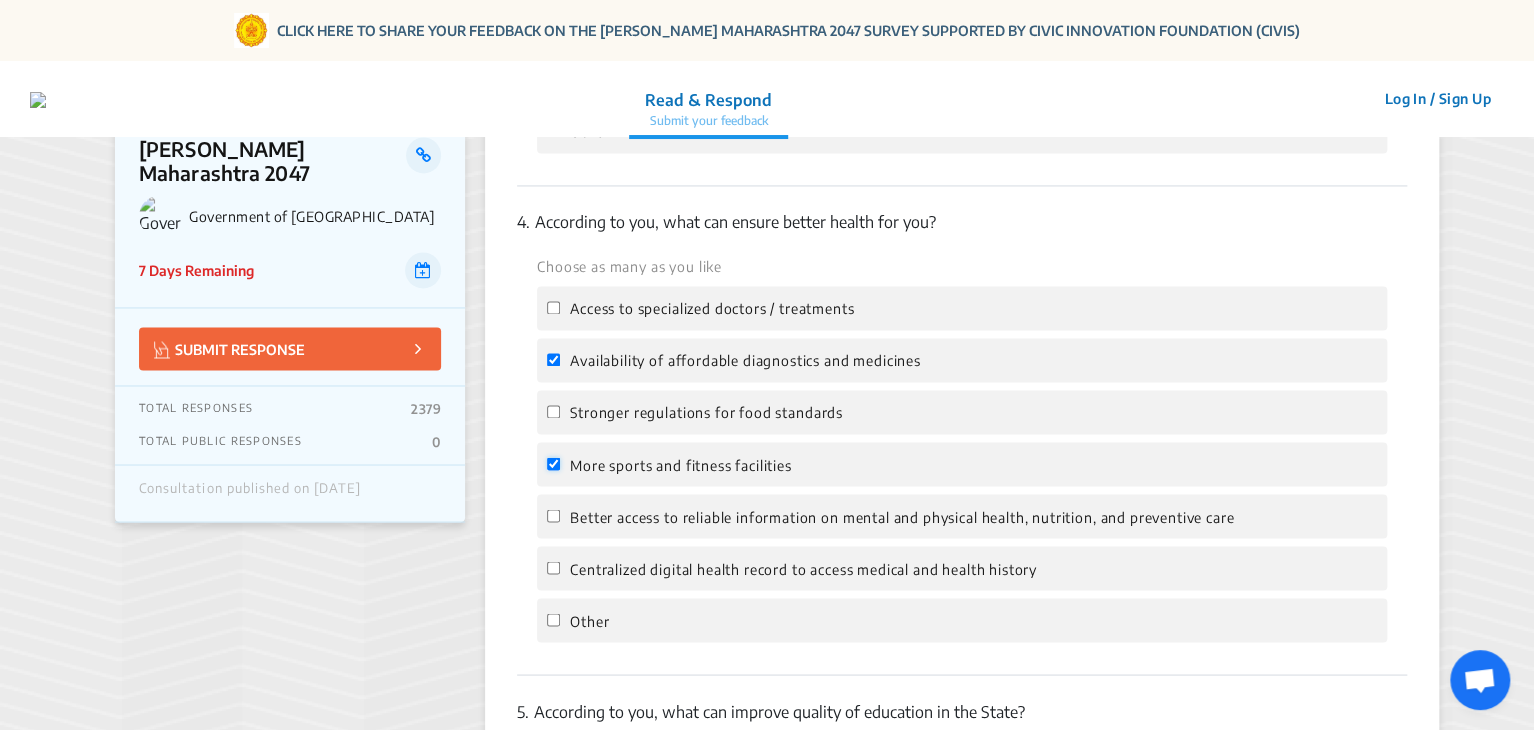 checkbox on "true" 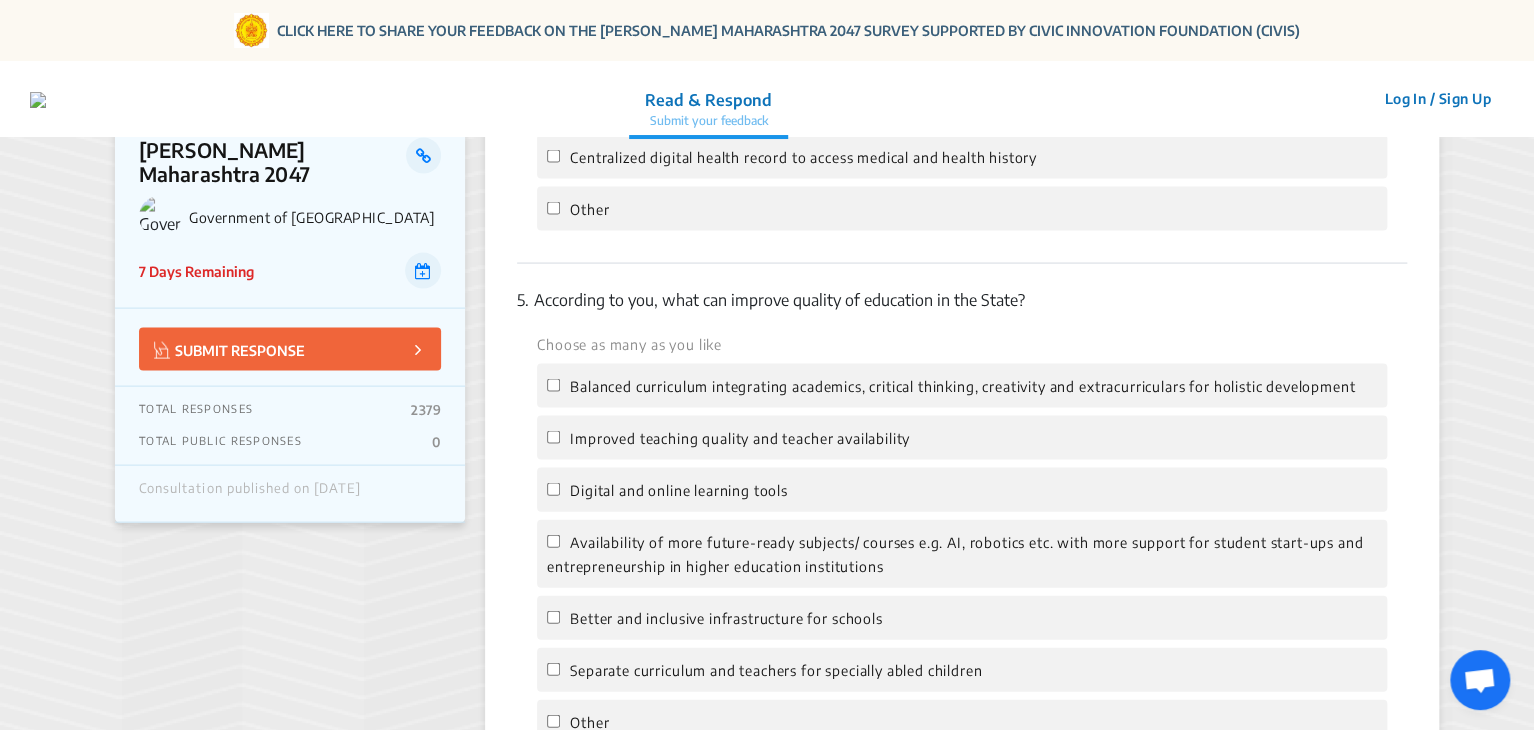 scroll, scrollTop: 1920, scrollLeft: 0, axis: vertical 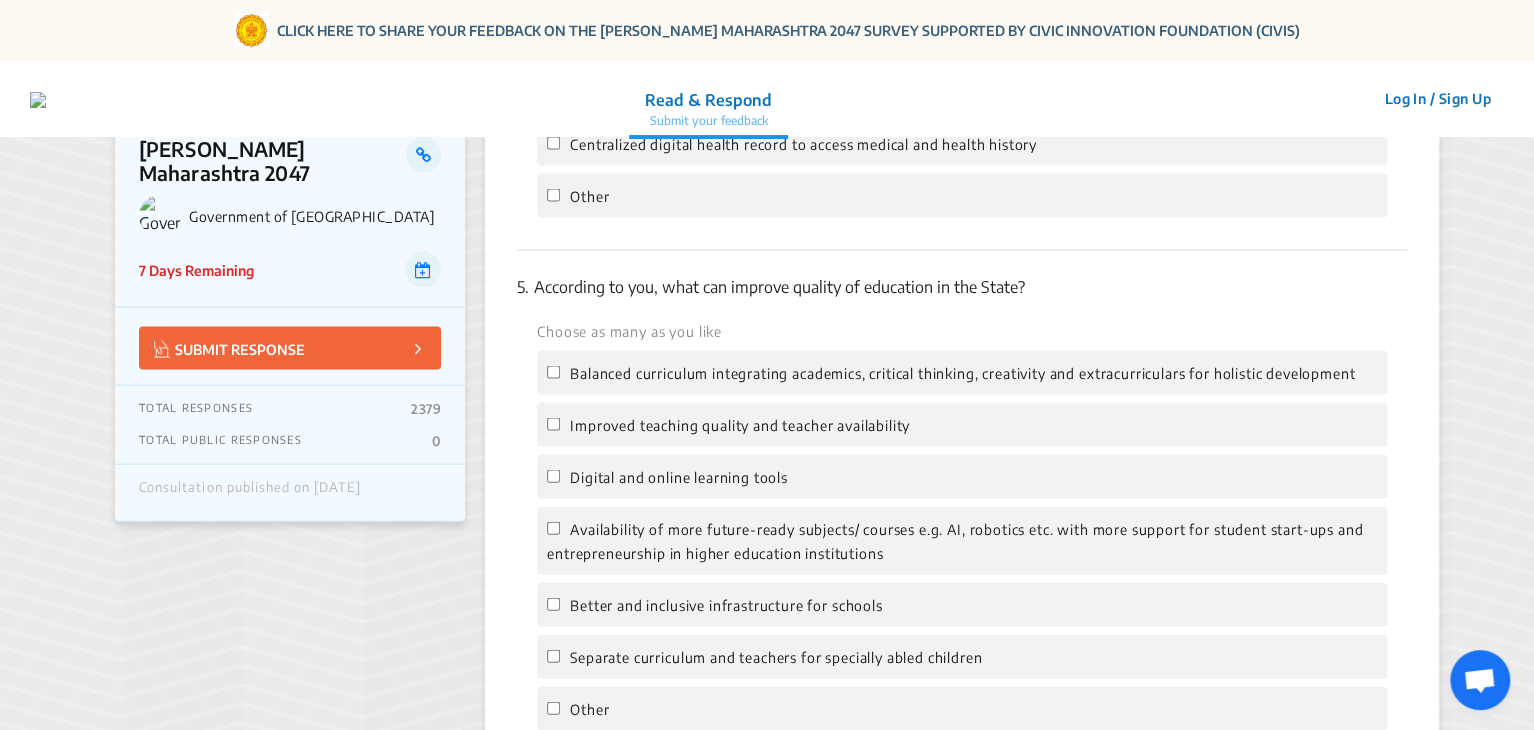 click on "Availability of more future-ready subjects/ courses e.g. AI, robotics etc. with more support for student start-ups and entrepreneurship in higher education institutions" 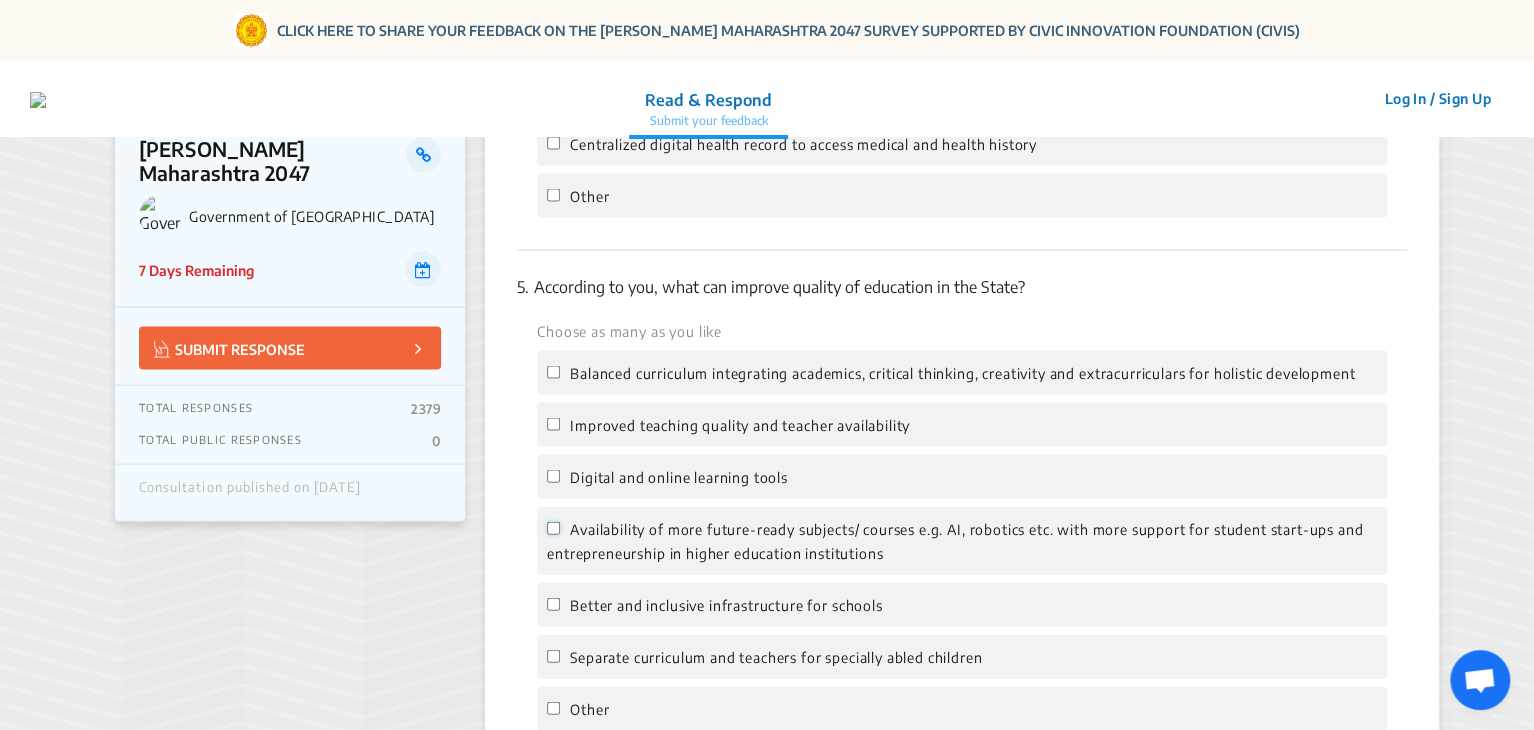 click on "Availability of more future-ready subjects/ courses e.g. AI, robotics etc. with more support for student start-ups and entrepreneurship in higher education institutions" 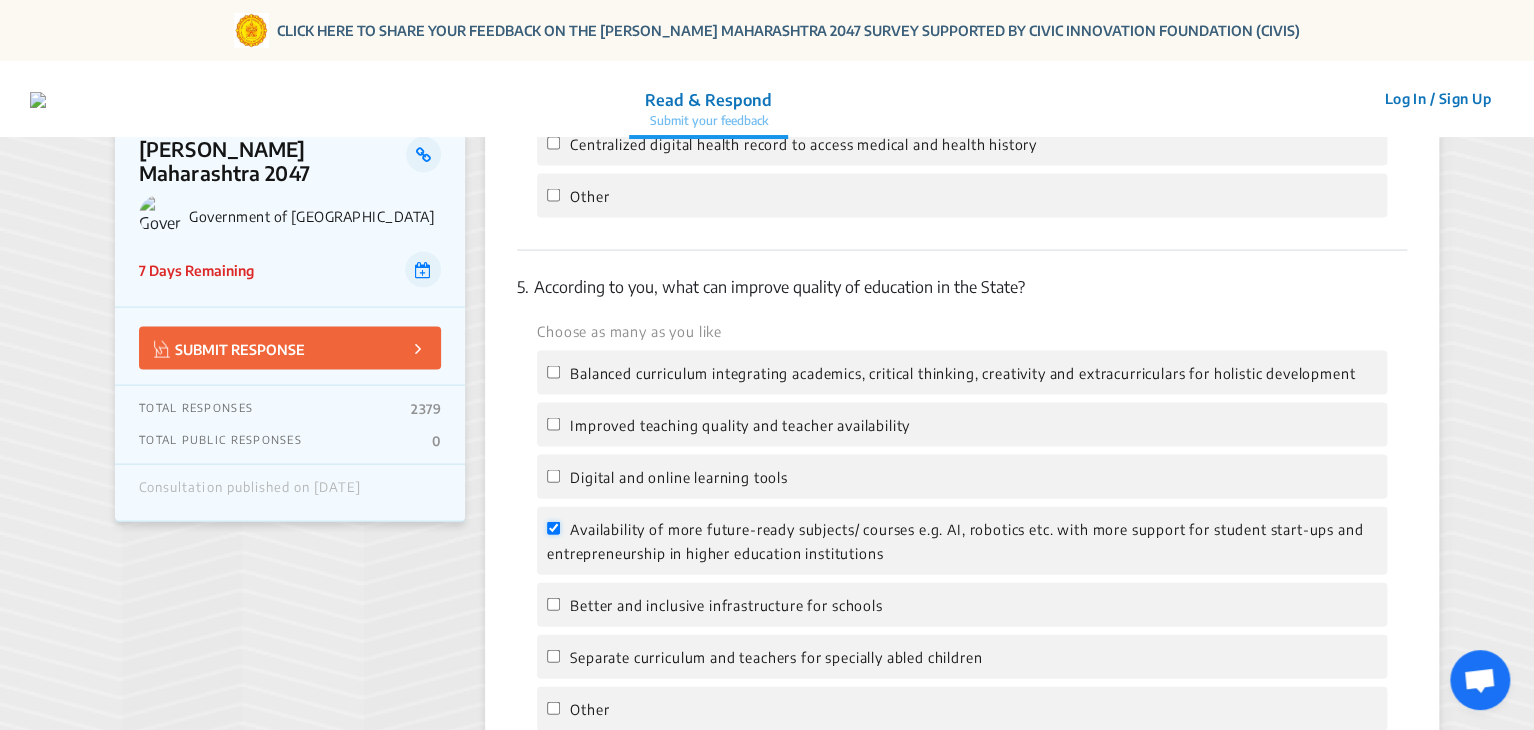 checkbox on "true" 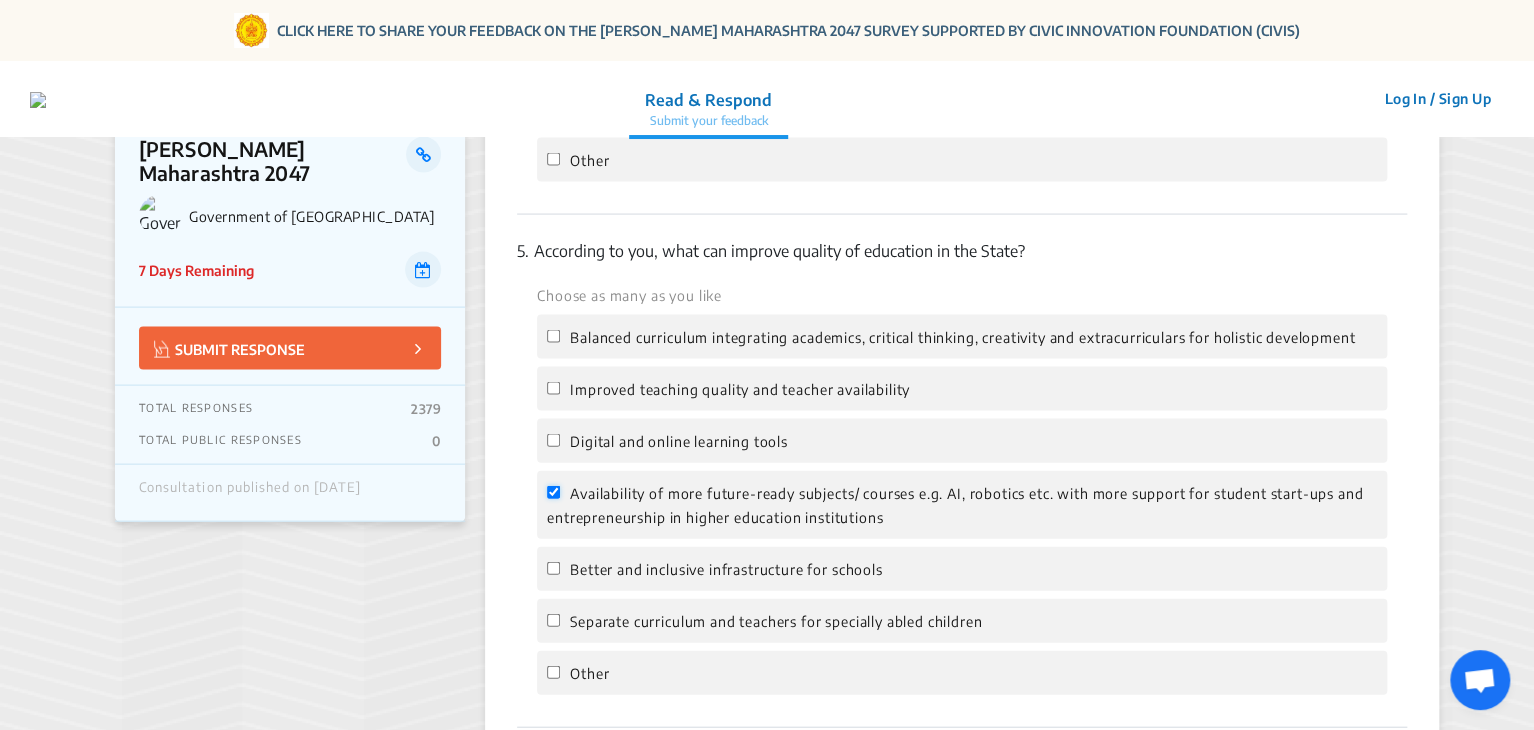 scroll, scrollTop: 1960, scrollLeft: 0, axis: vertical 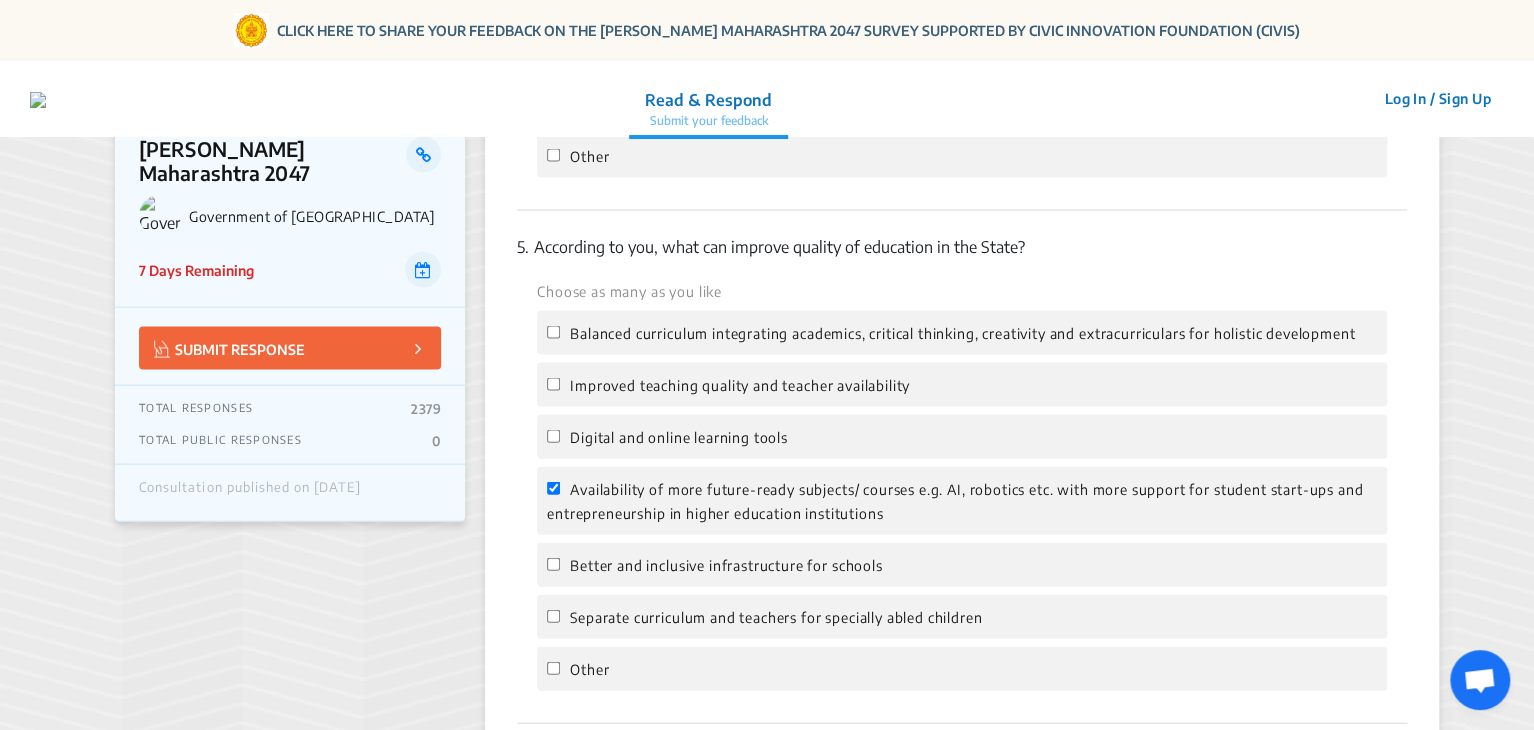 click on "Balanced curriculum integrating academics, critical thinking, creativity and extracurriculars for holistic development" 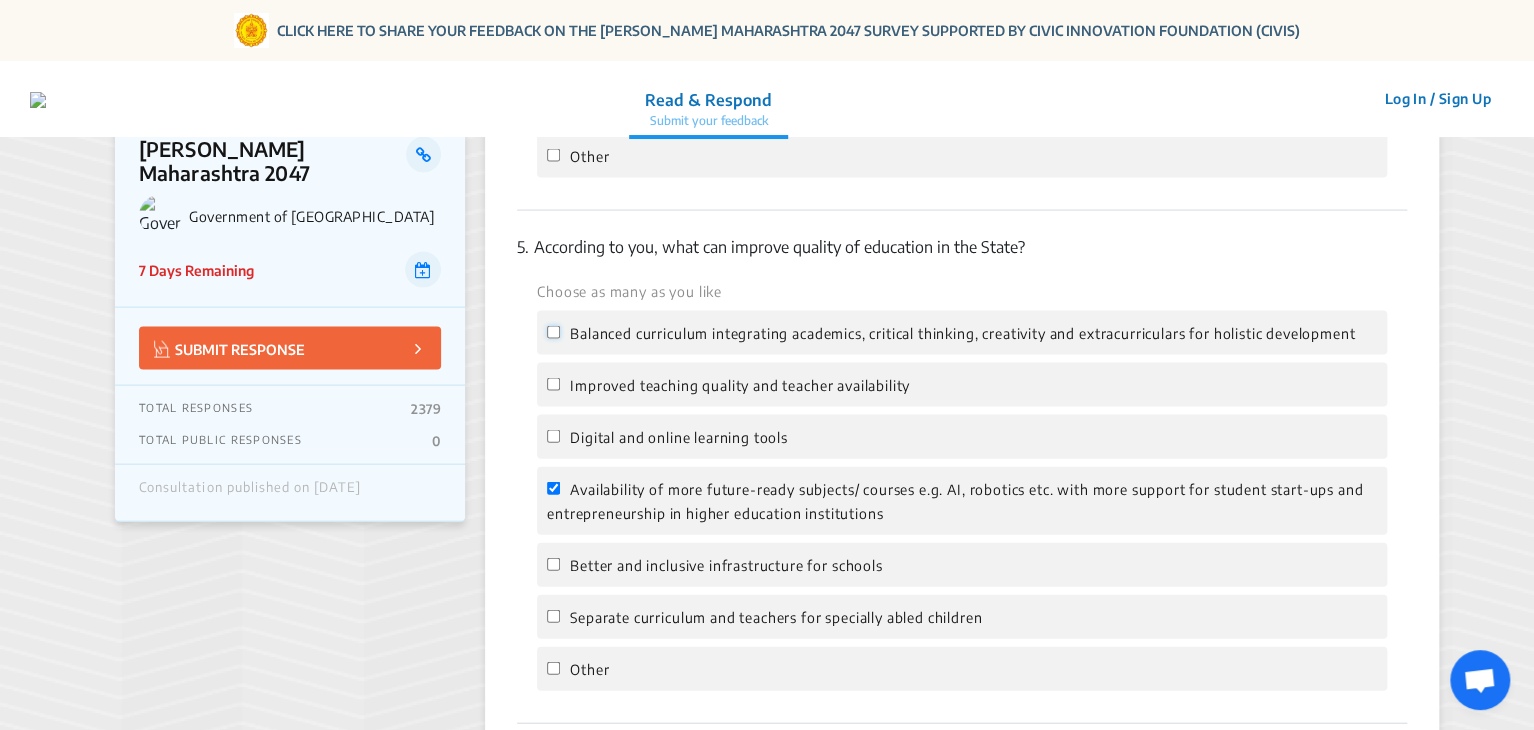 click on "Balanced curriculum integrating academics, critical thinking, creativity and extracurriculars for holistic development" 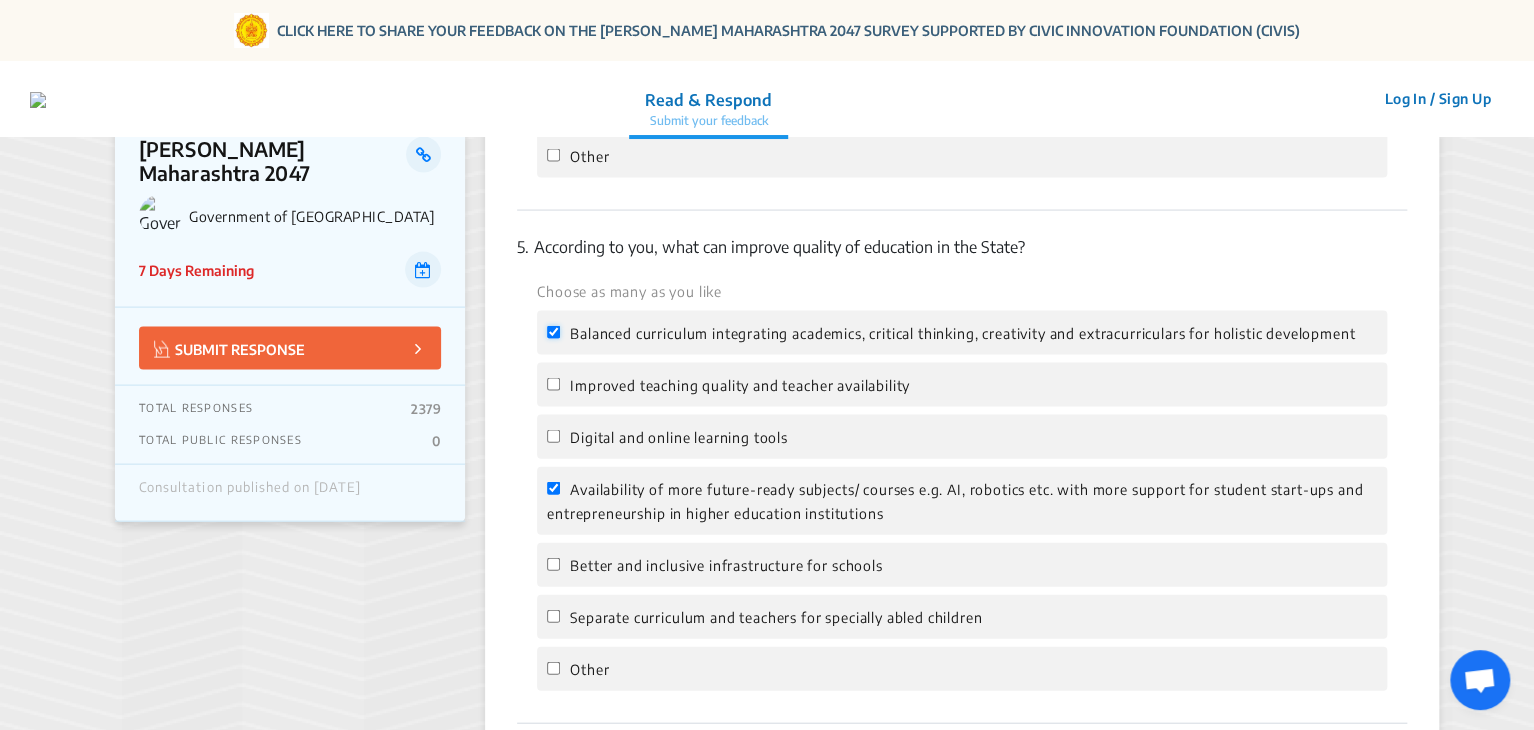 checkbox on "true" 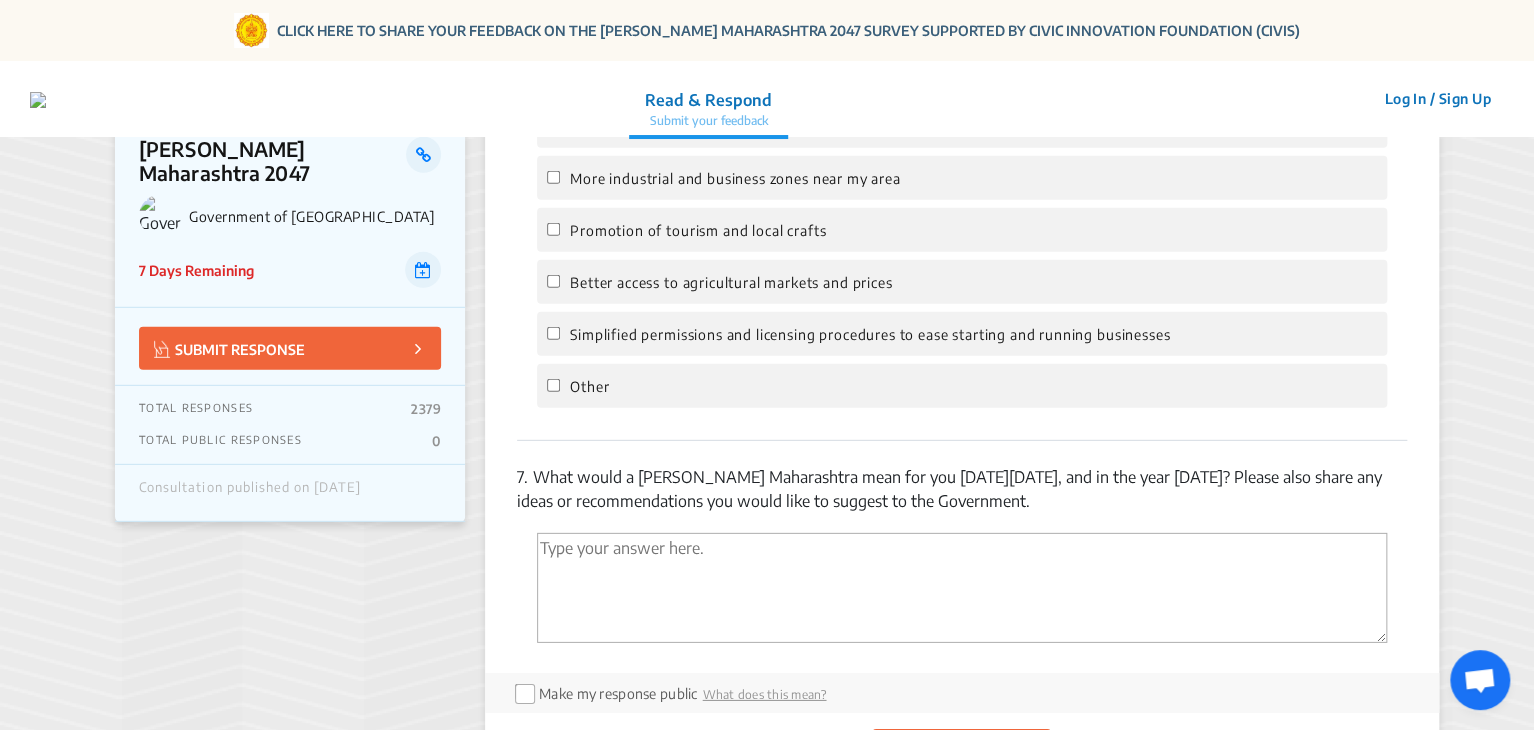 scroll, scrollTop: 2710, scrollLeft: 0, axis: vertical 